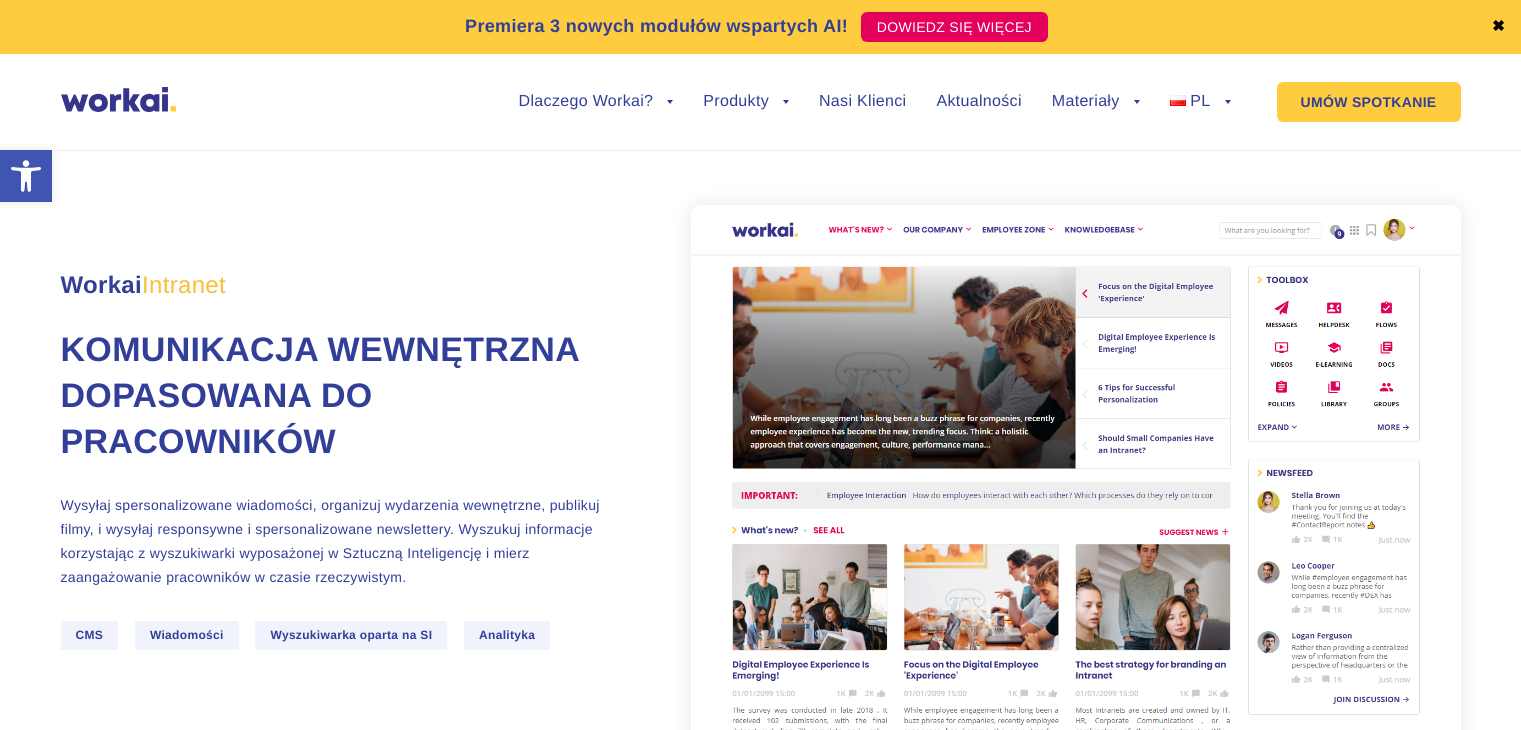 scroll, scrollTop: 0, scrollLeft: 0, axis: both 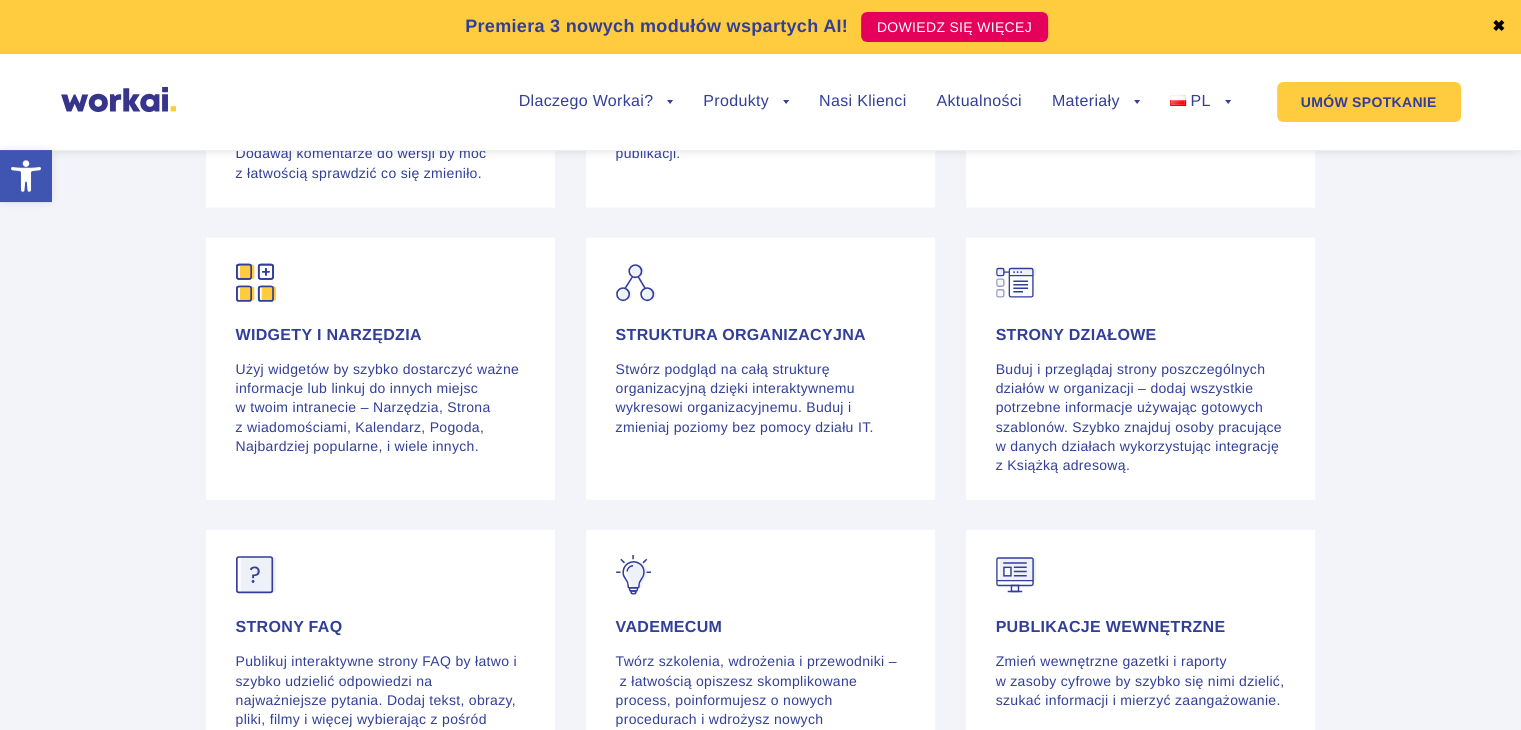 click on "Widgety i narzędzia
Użyj widgetów by szybko dostarczyć ważne informacje lub linkuj do innych miejsc w twoim intranecie – Narzędzia, Strona z wiadomościami, Kalendarz, Pogoda, Najbardziej popularne, i wiele innych." at bounding box center (381, 369) 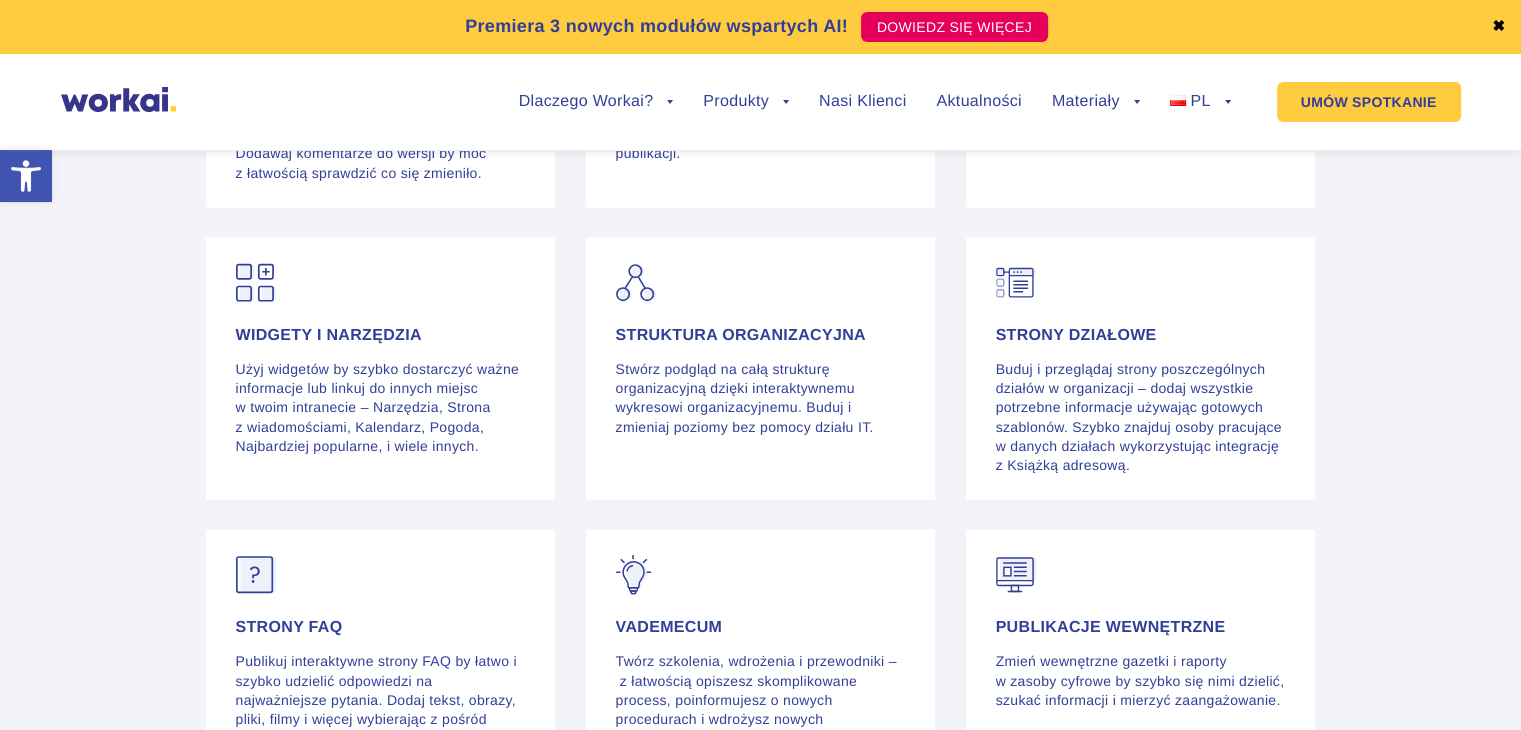 drag, startPoint x: 146, startPoint y: 390, endPoint x: 151, endPoint y: 400, distance: 11.18034 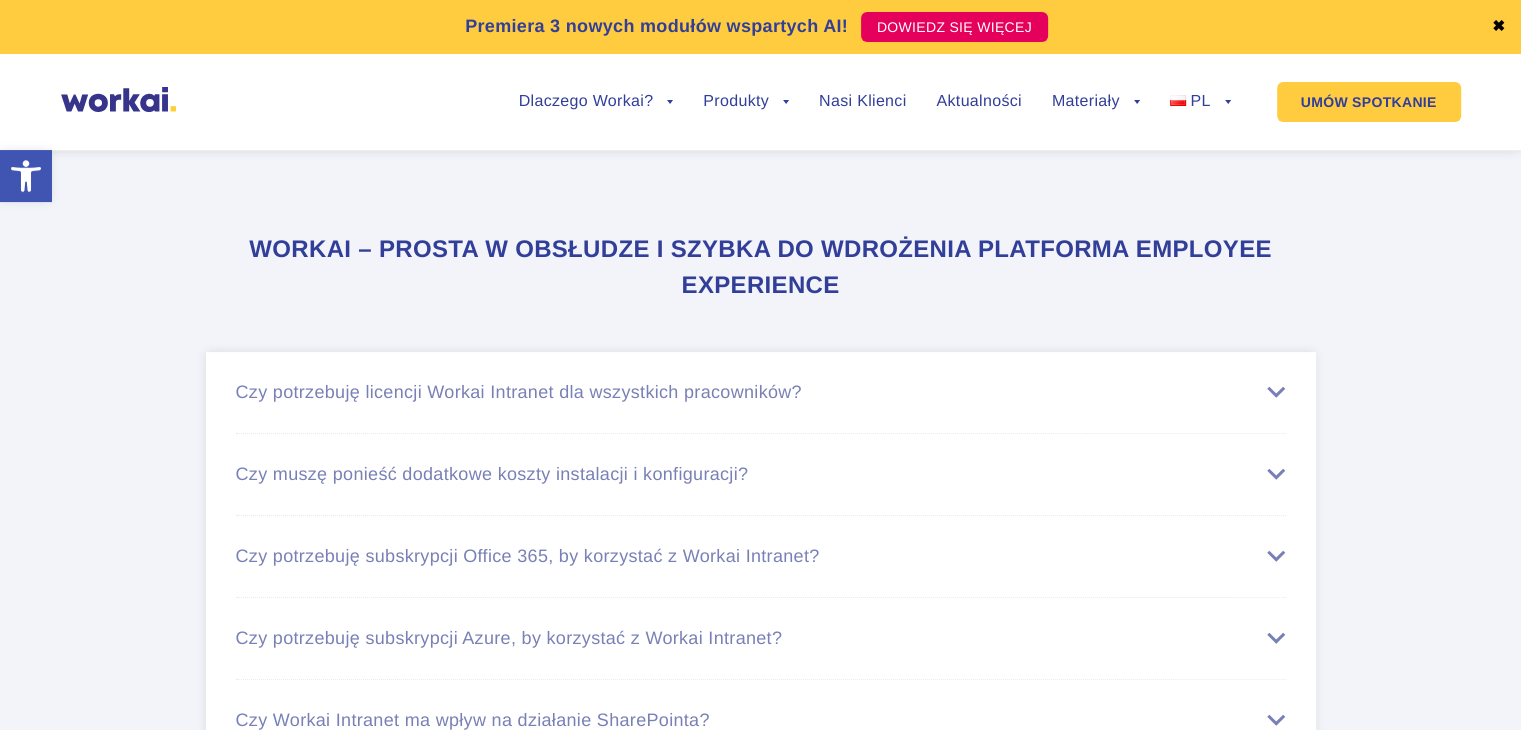 scroll, scrollTop: 8000, scrollLeft: 0, axis: vertical 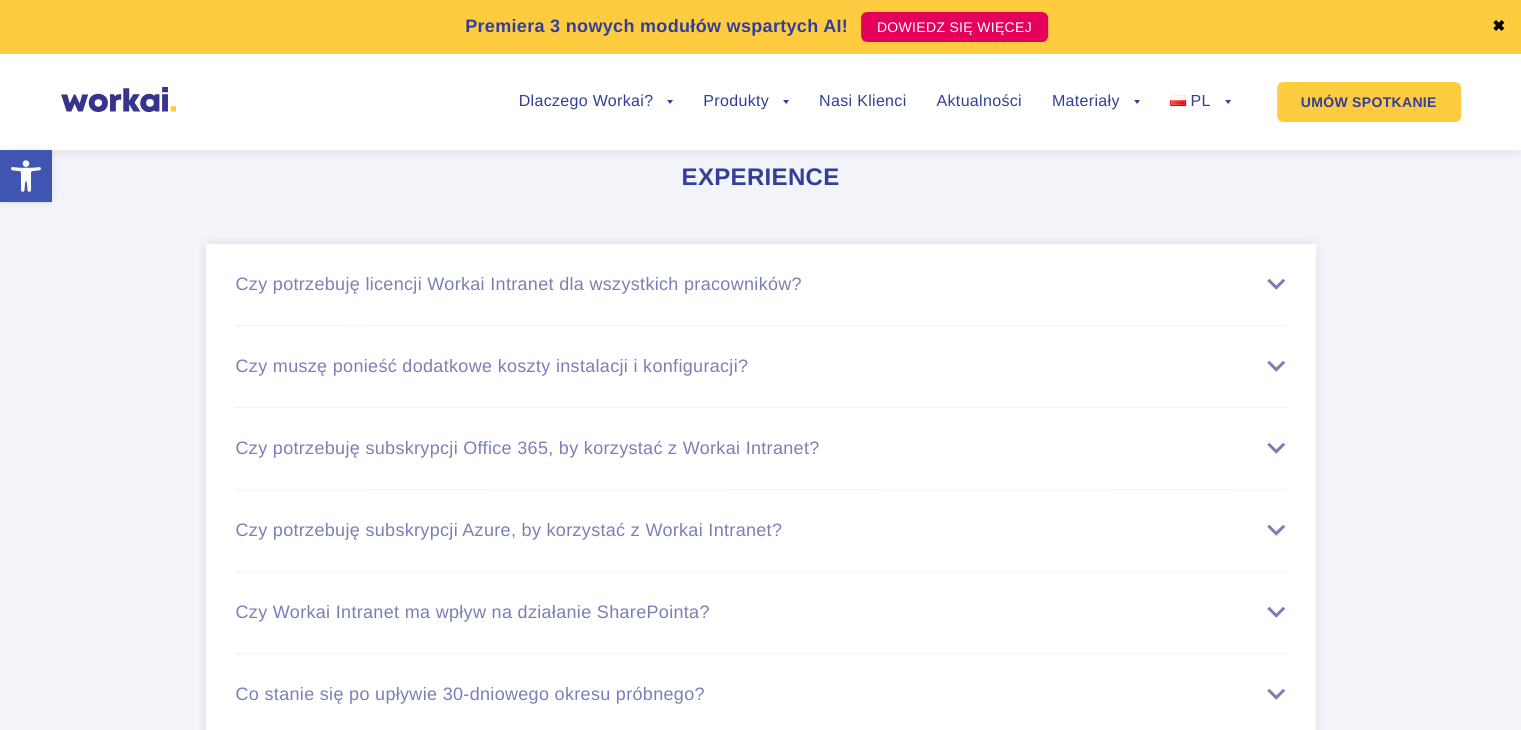 click on "Czy potrzebuję licencji Workai Intranet dla wszystkich pracowników?" at bounding box center [761, 284] 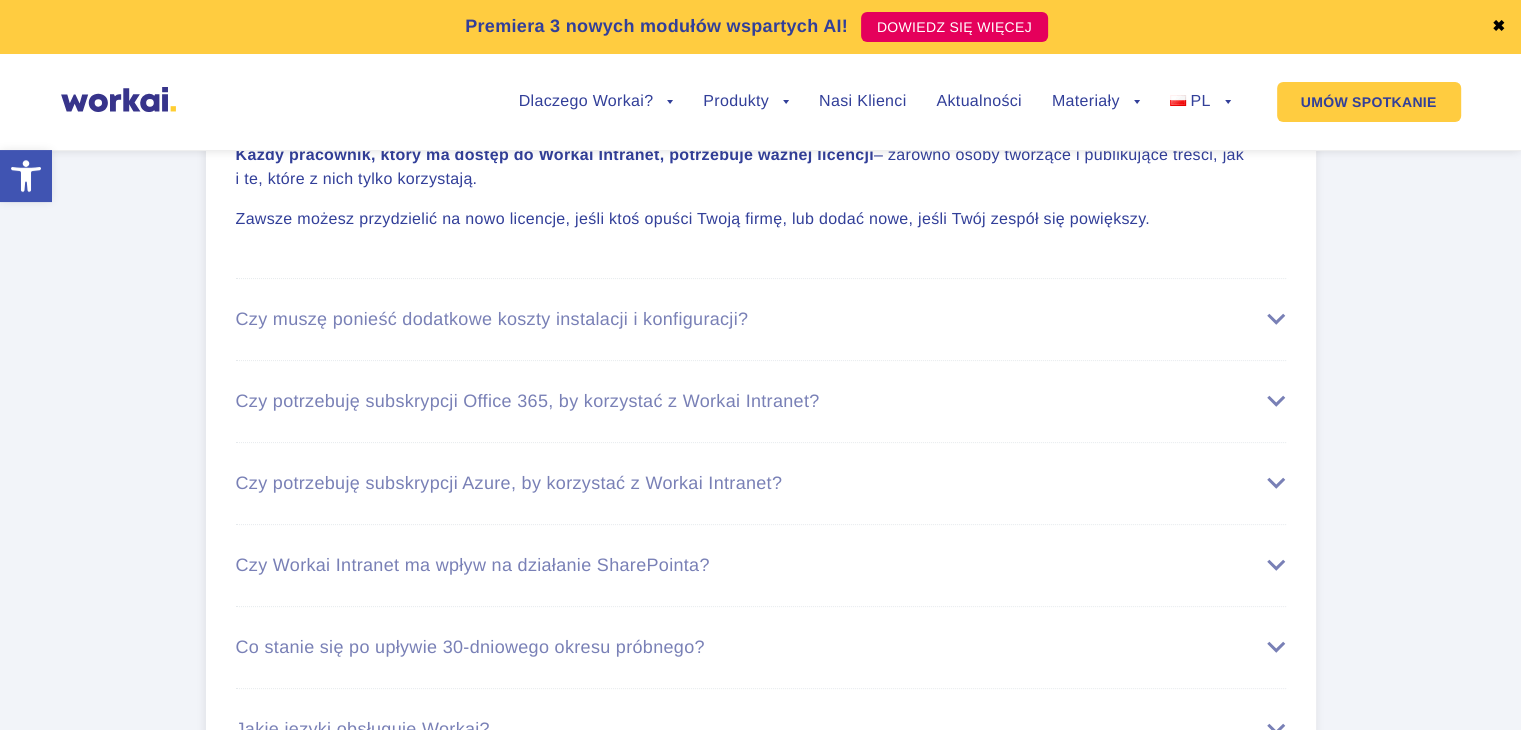 scroll, scrollTop: 8200, scrollLeft: 0, axis: vertical 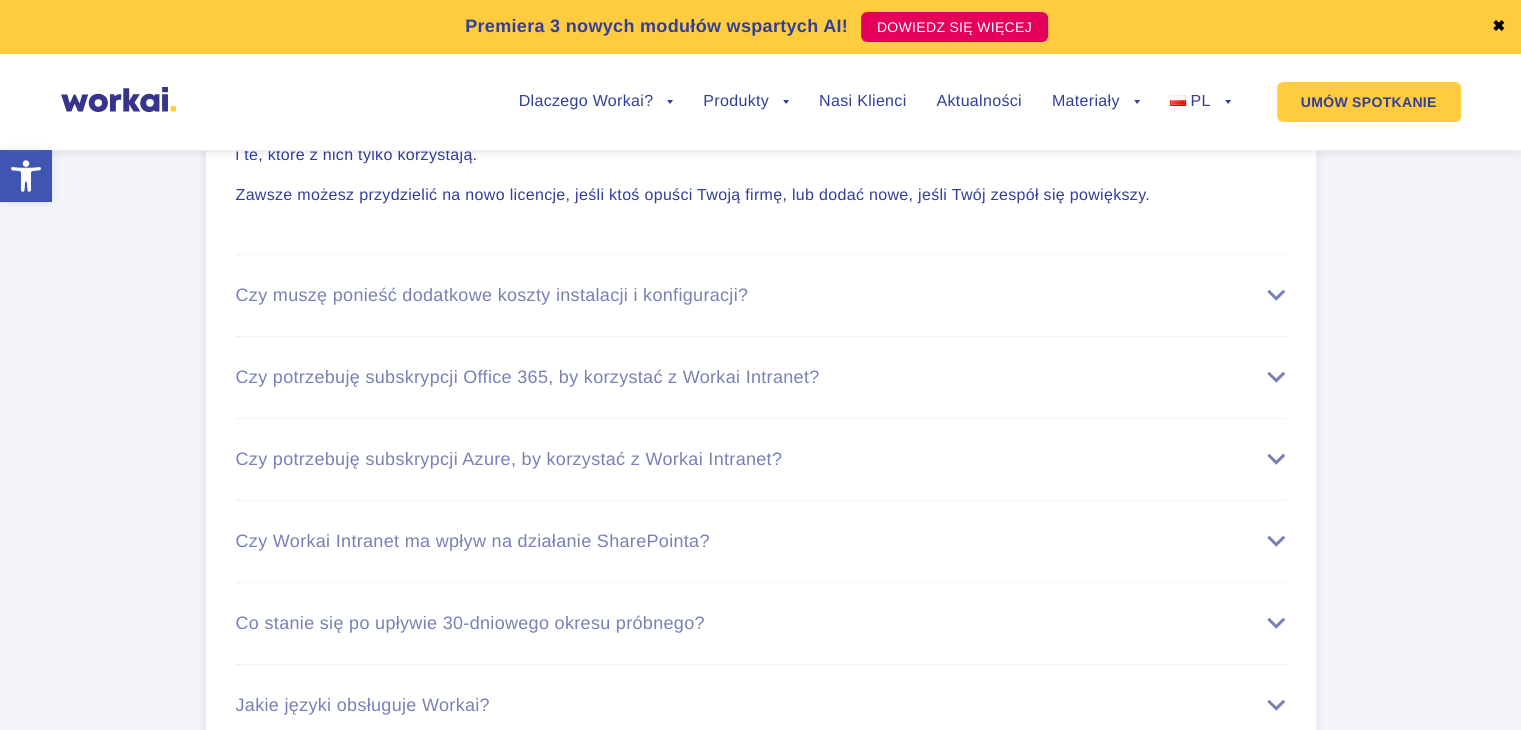 click on "Czy muszę ponieść dodatkowe koszty instalacji i konfiguracji?" at bounding box center [761, 295] 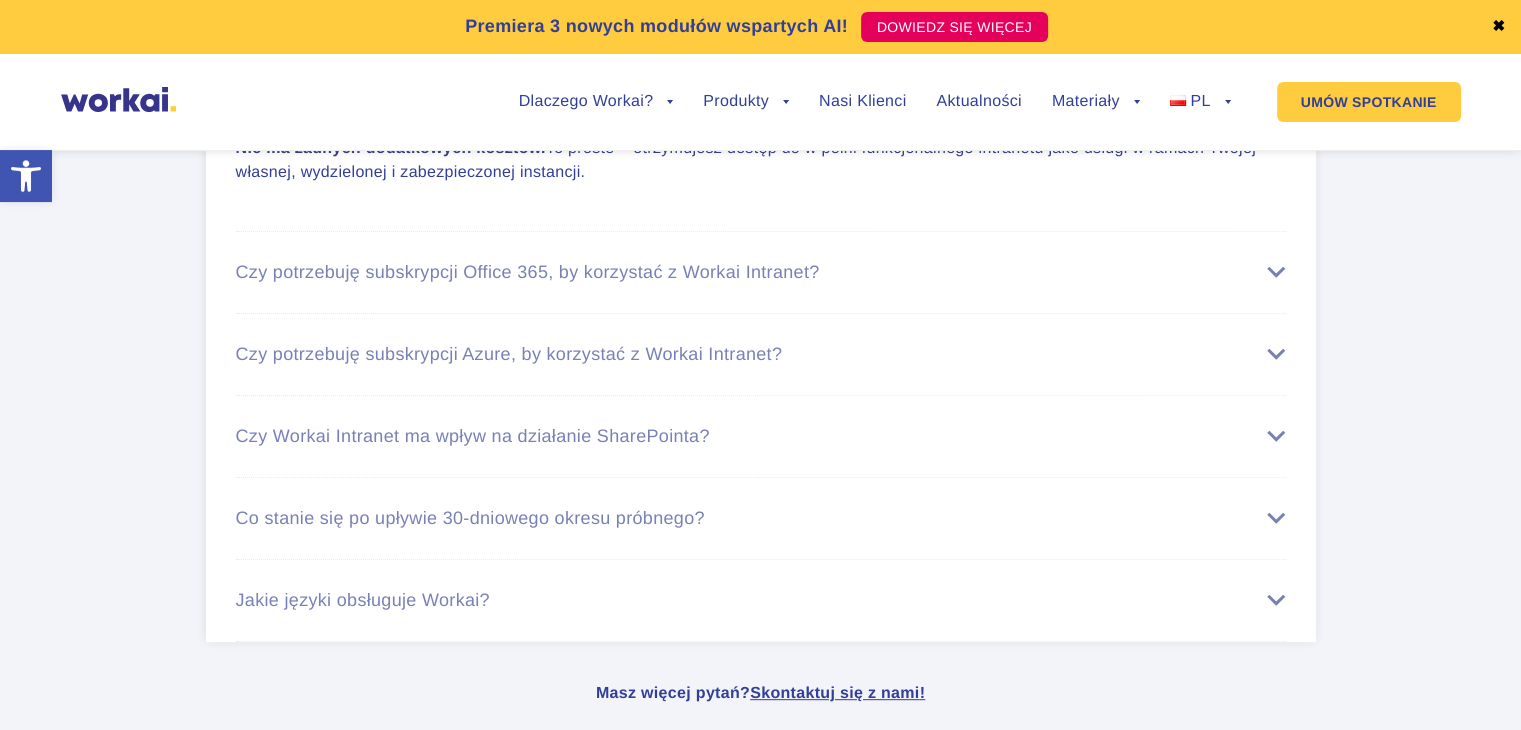 scroll, scrollTop: 8300, scrollLeft: 0, axis: vertical 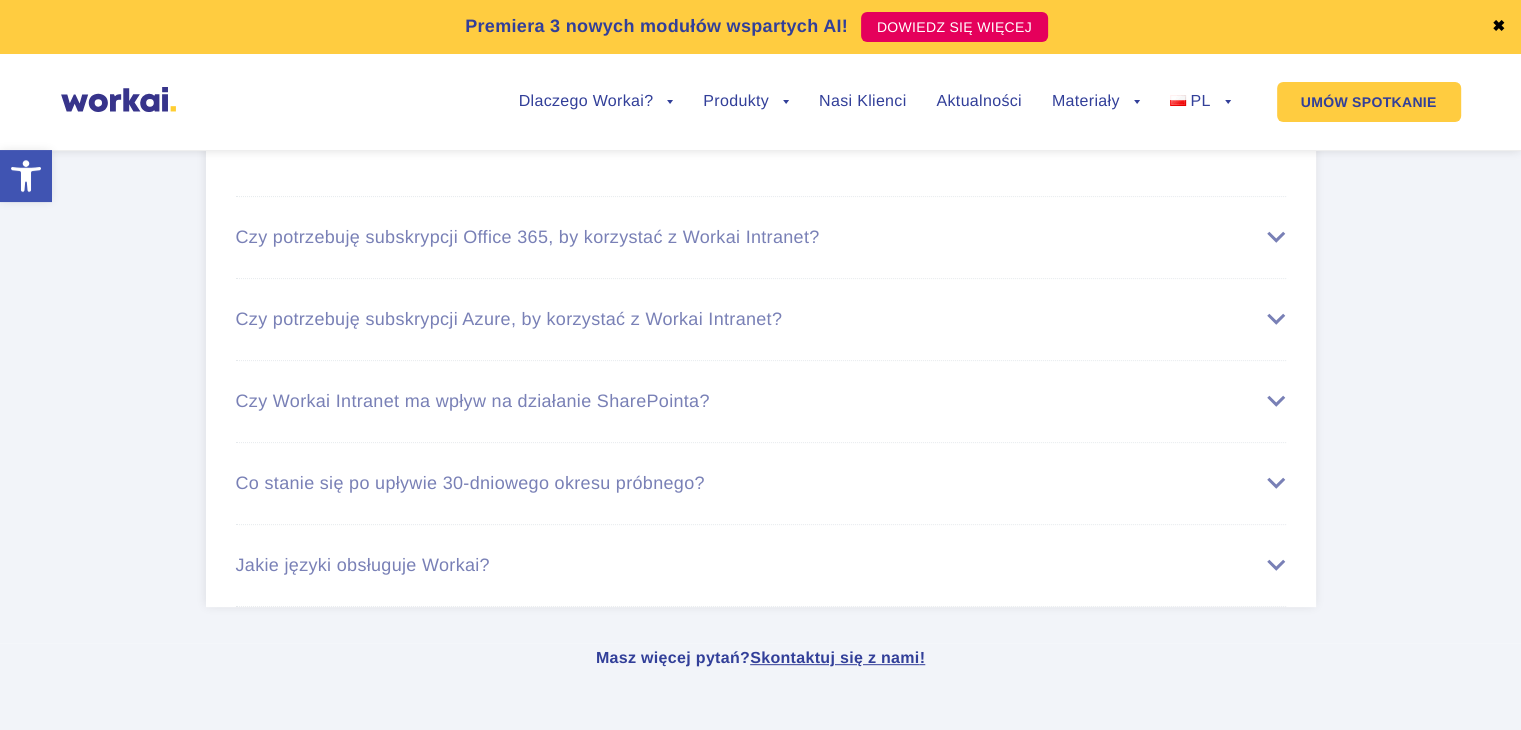 click on "Czy potrzebuję subskrypcji Azure, by korzystać z Workai Intranet?" at bounding box center [761, 319] 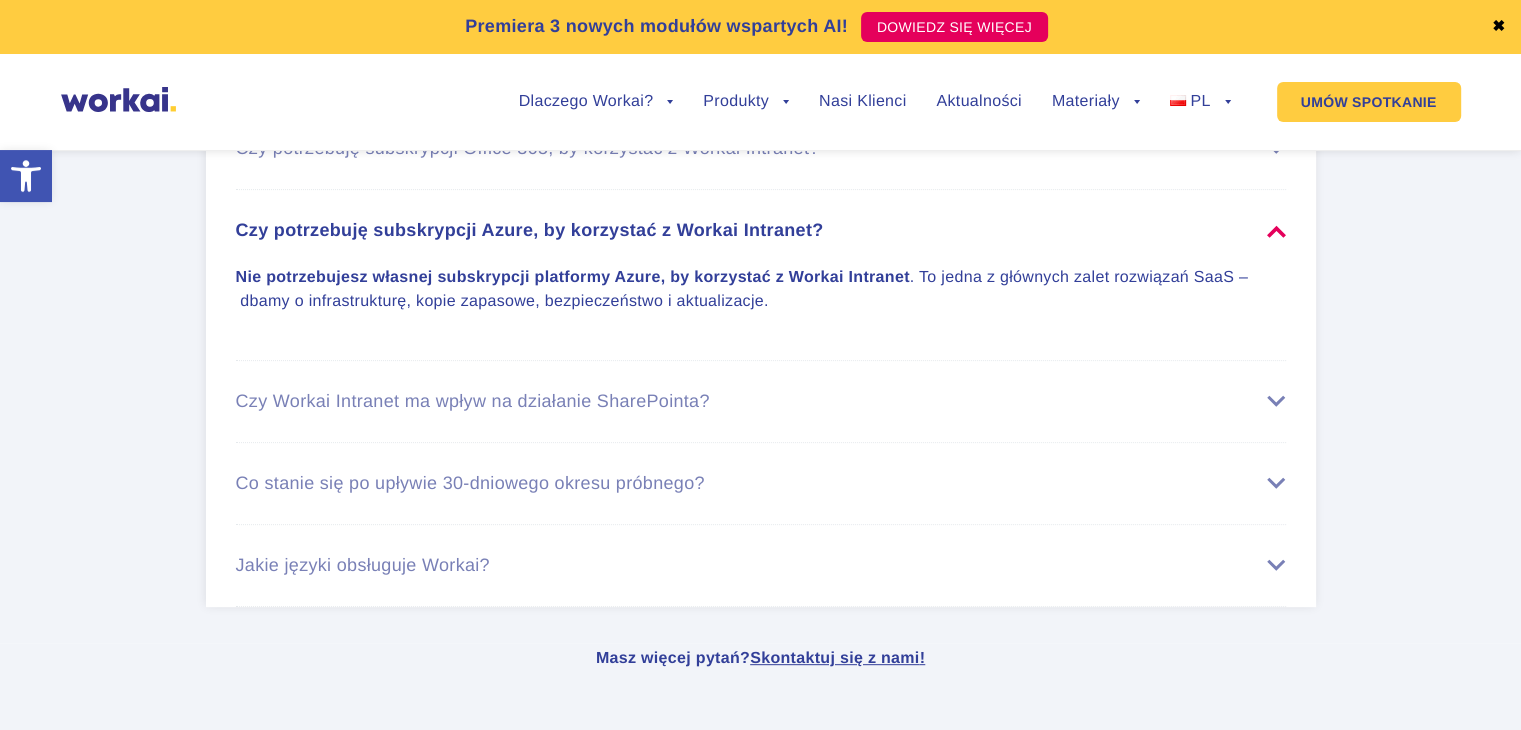 click on "Czy potrzebuję subskrypcji Azure, by korzystać z Workai Intranet?" at bounding box center (761, 230) 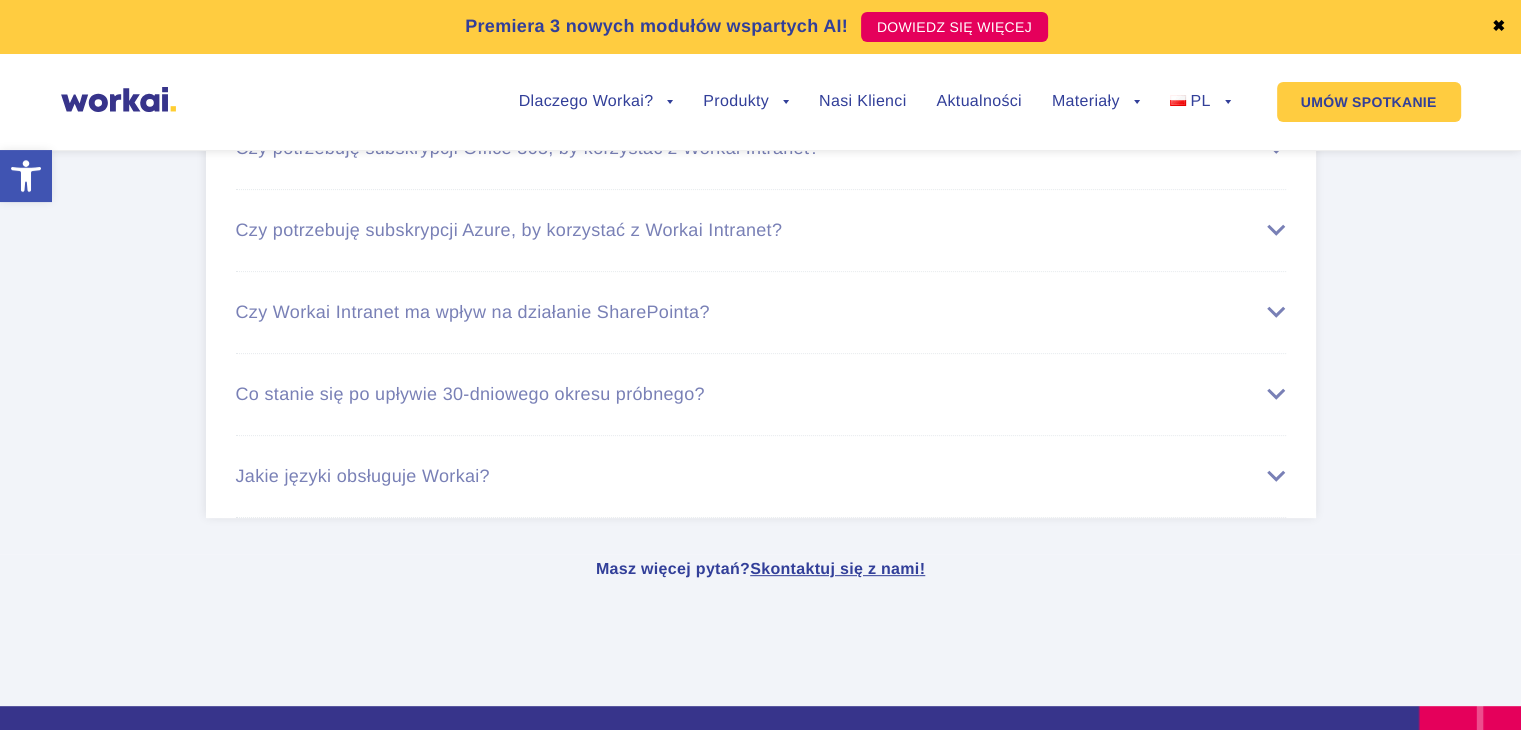 click on "Czy Workai Intranet ma wpływ na działanie SharePointa?" at bounding box center (761, 312) 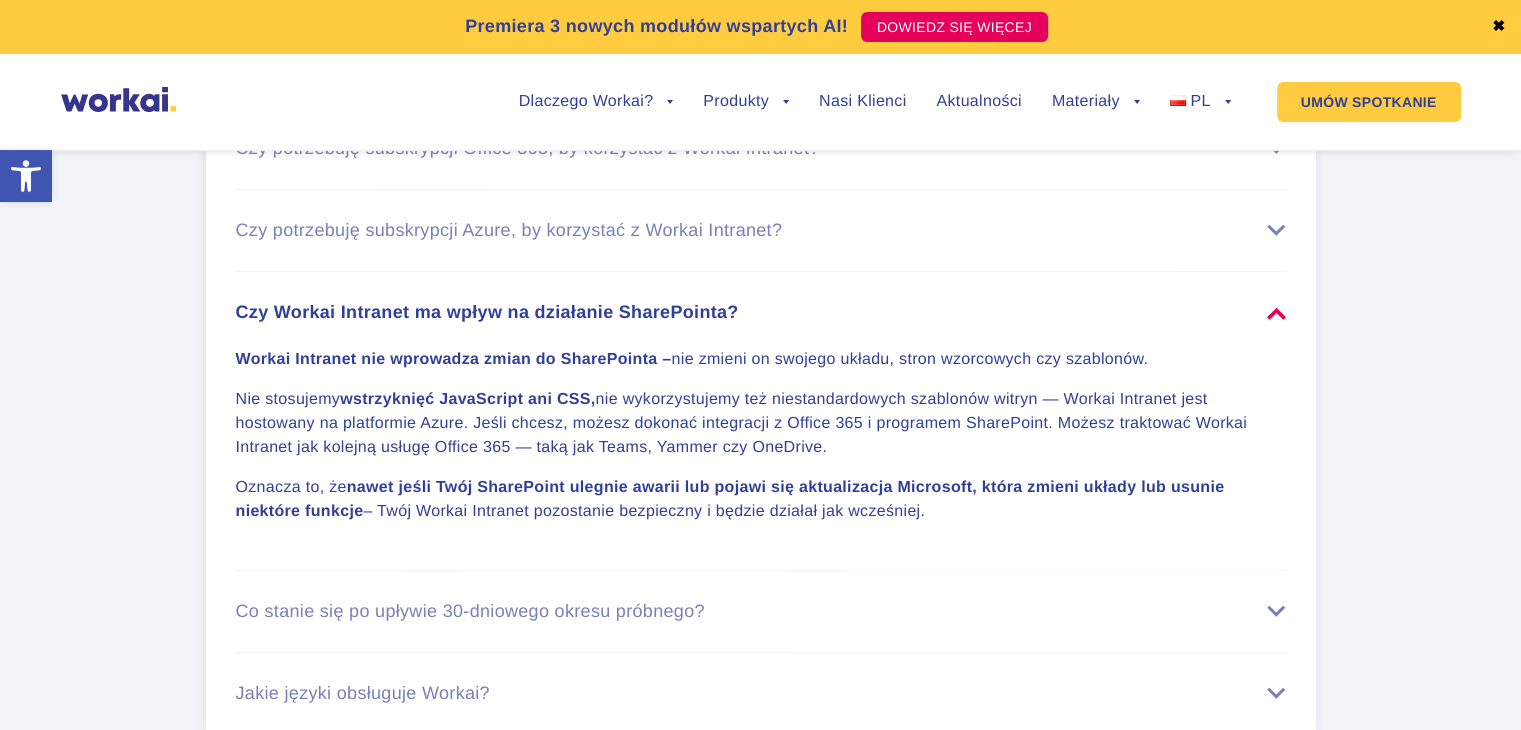 click on "Czy Workai Intranet ma wpływ na działanie SharePointa?" at bounding box center [761, 312] 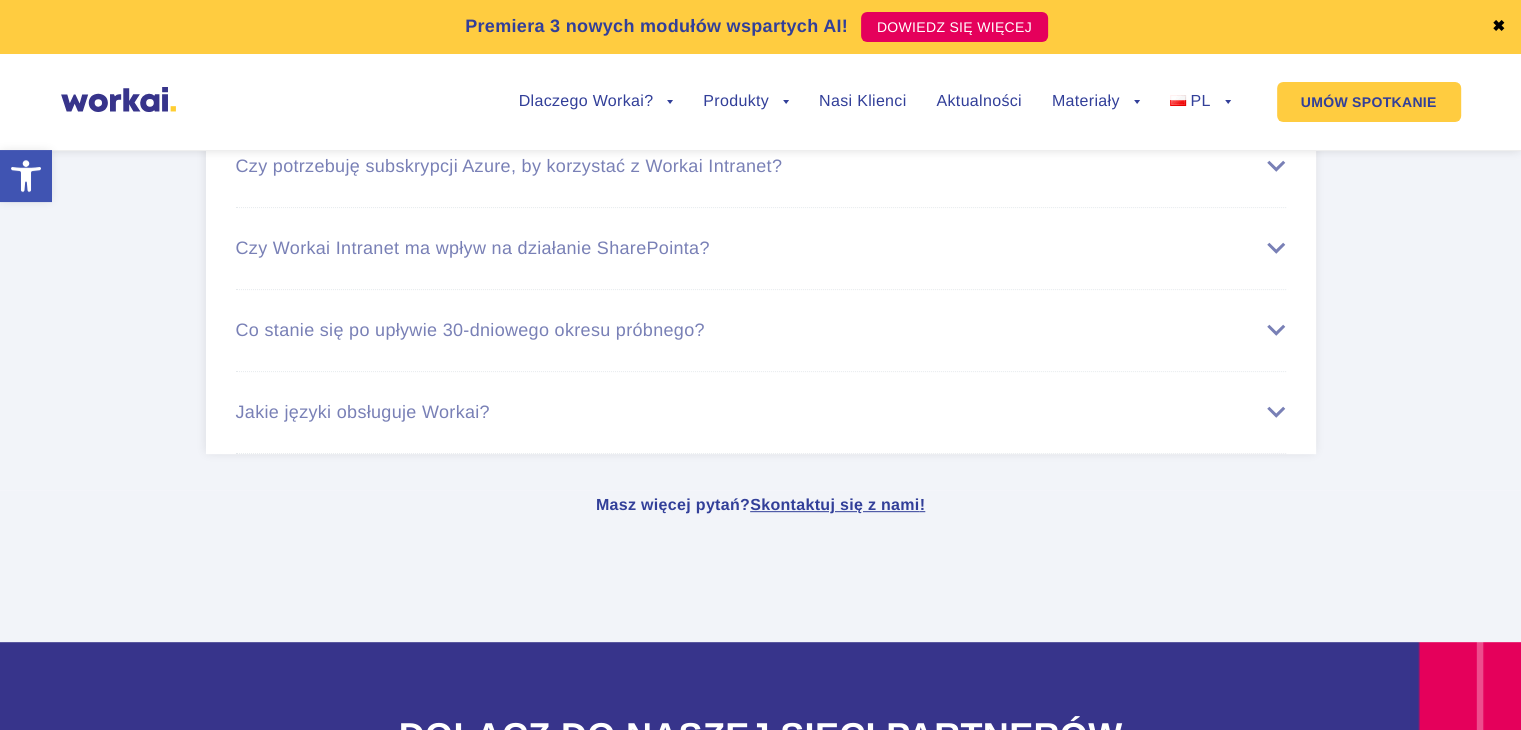 scroll, scrollTop: 8400, scrollLeft: 0, axis: vertical 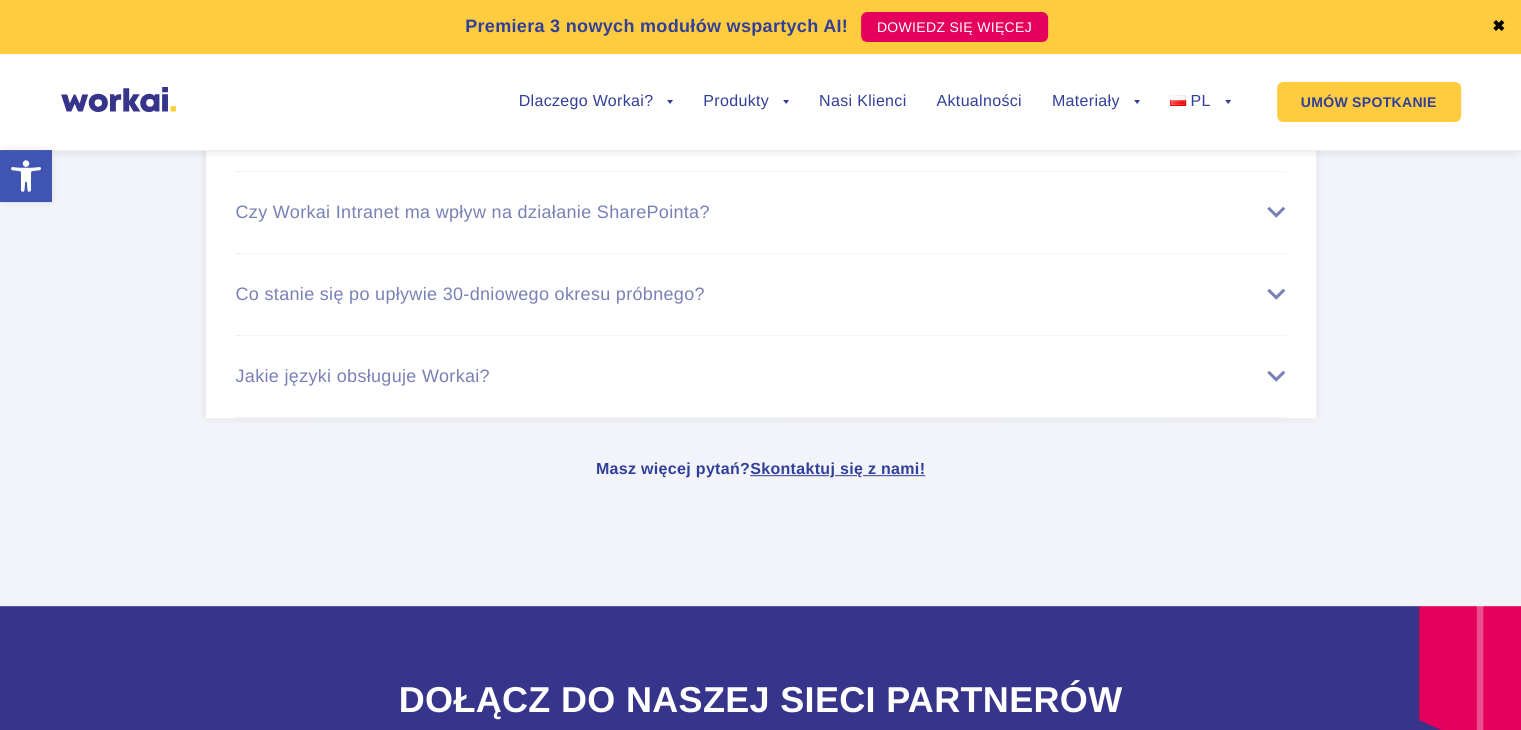 click on "Co stanie się po upływie 30-dniowego okresu próbnego?" at bounding box center (761, 294) 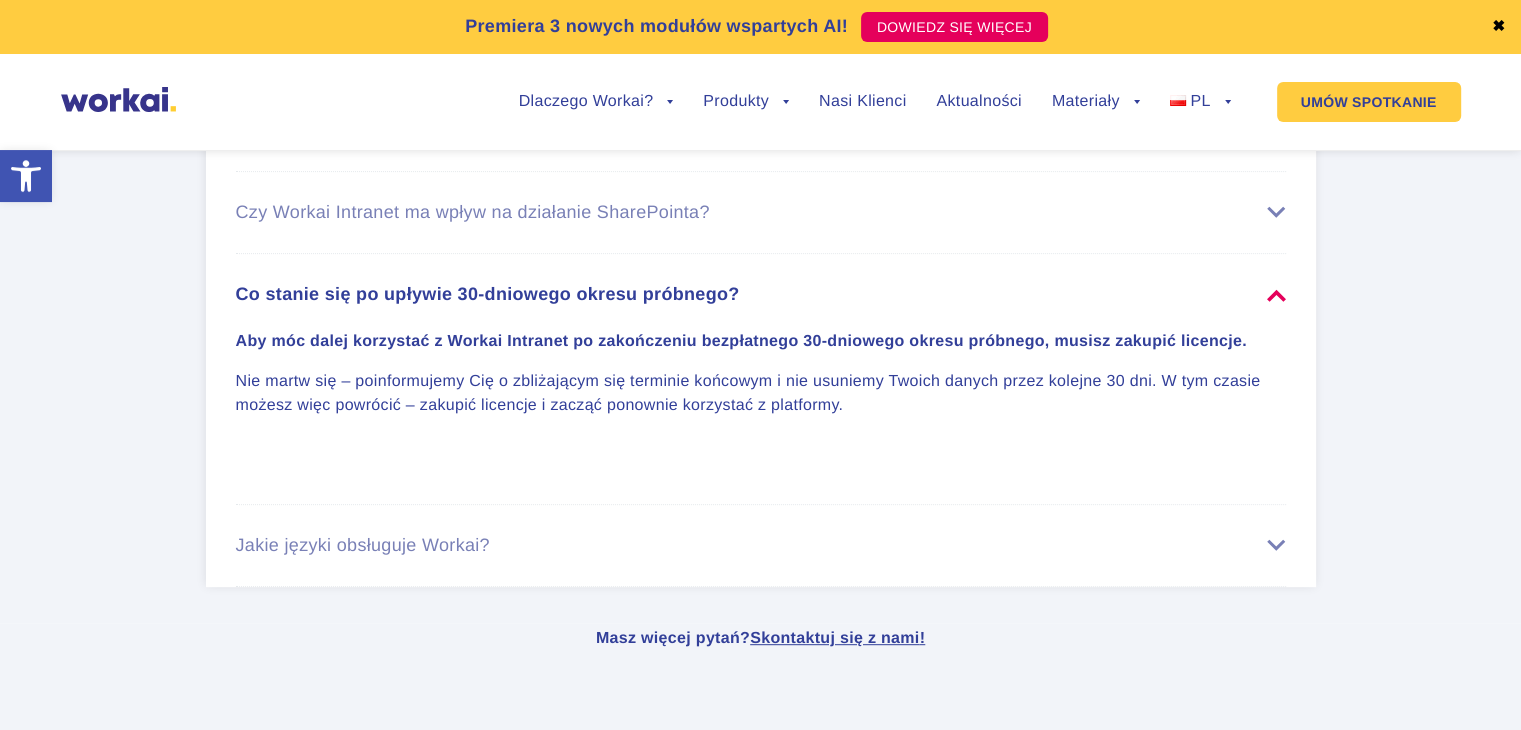 click on "Co stanie się po upływie 30-dniowego okresu próbnego?" at bounding box center (761, 294) 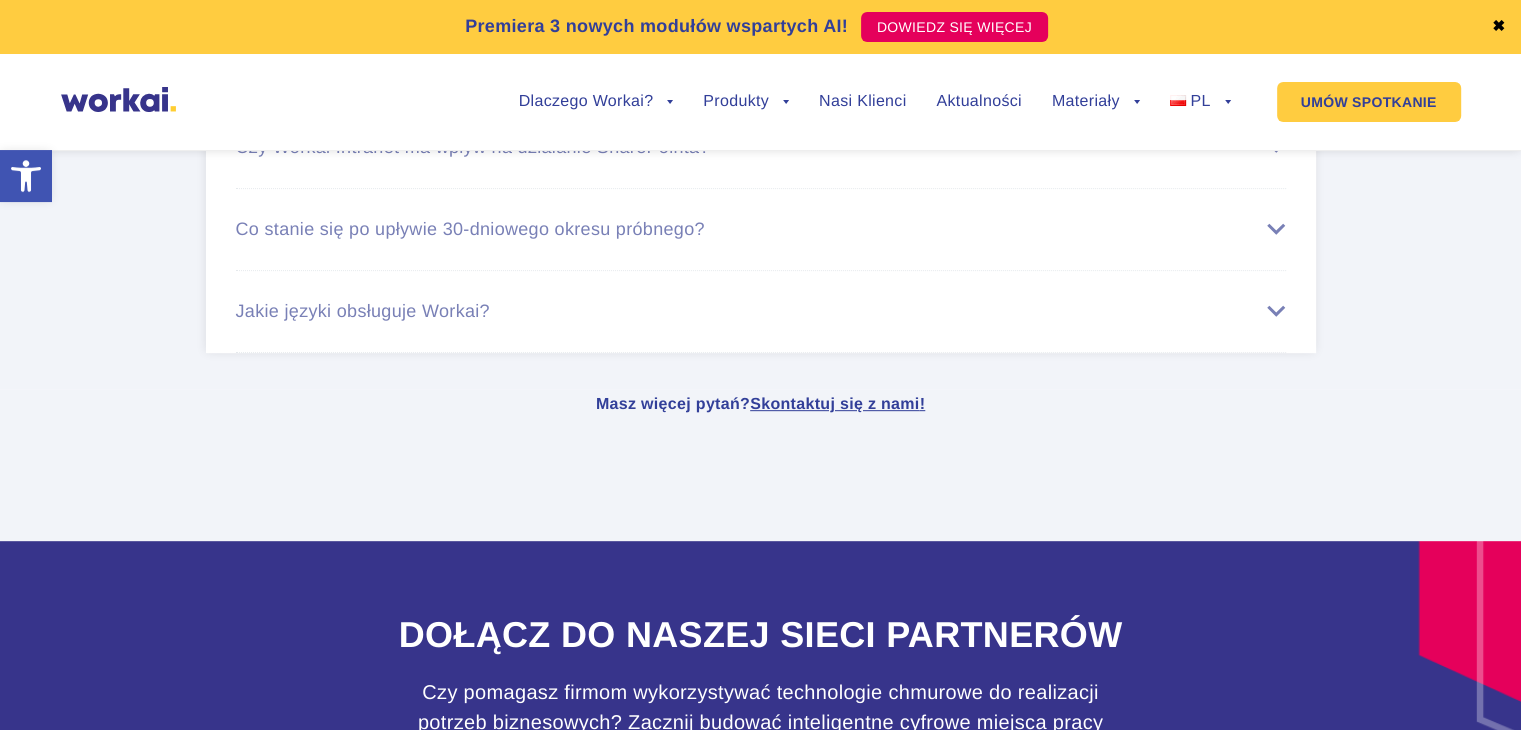 scroll, scrollTop: 8500, scrollLeft: 0, axis: vertical 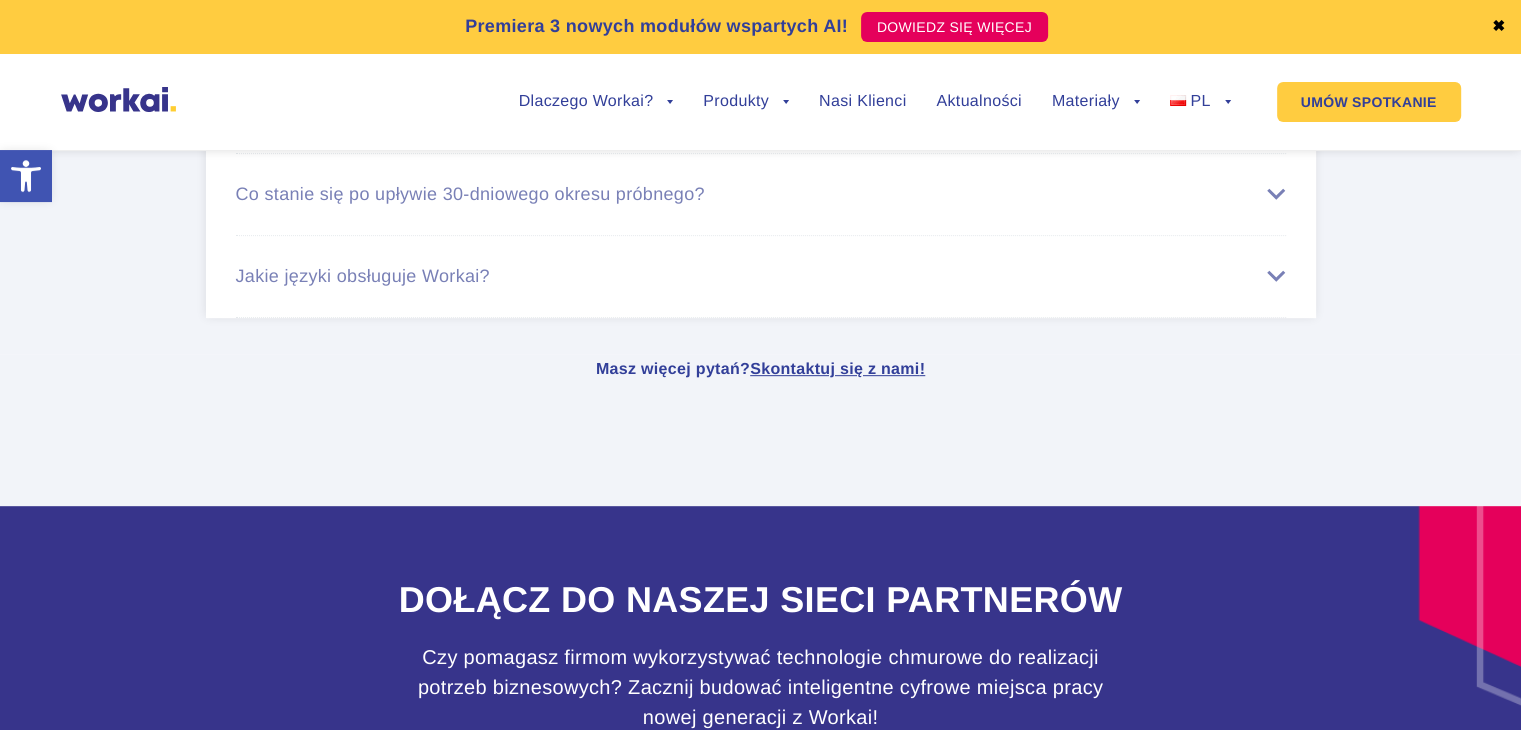 click on "Jakie języki obsługuje Workai?                          Obecnie możesz korzystać z Workai w wersjach:  polskiej, angielskiej, francuskiej, hiszpańskiej, niemieckiej, niderlandzkiej, węgierskiej, słowackiej i serbskiej.  Planujemy wkrótce dodać więcej wersji językowych." at bounding box center [761, 277] 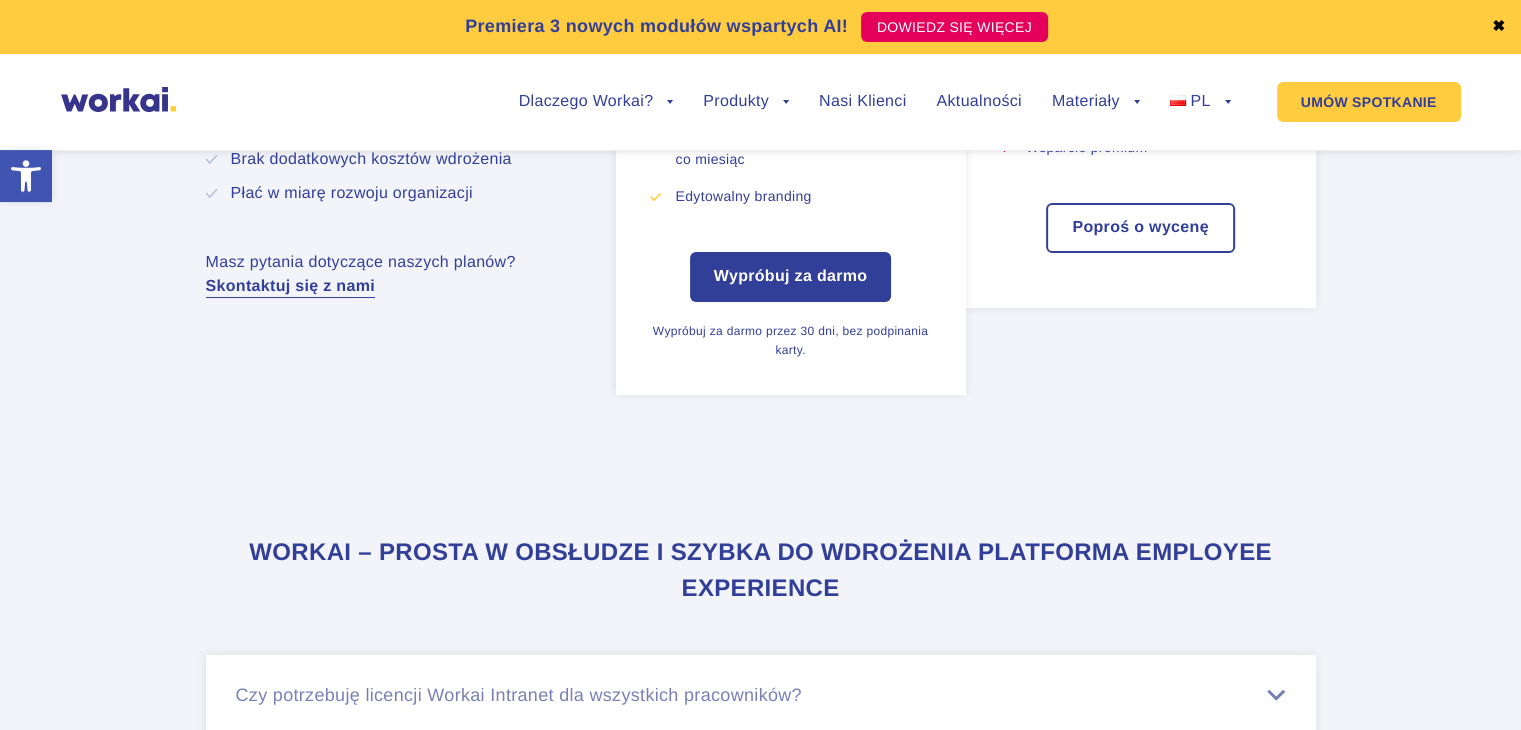 scroll, scrollTop: 7400, scrollLeft: 0, axis: vertical 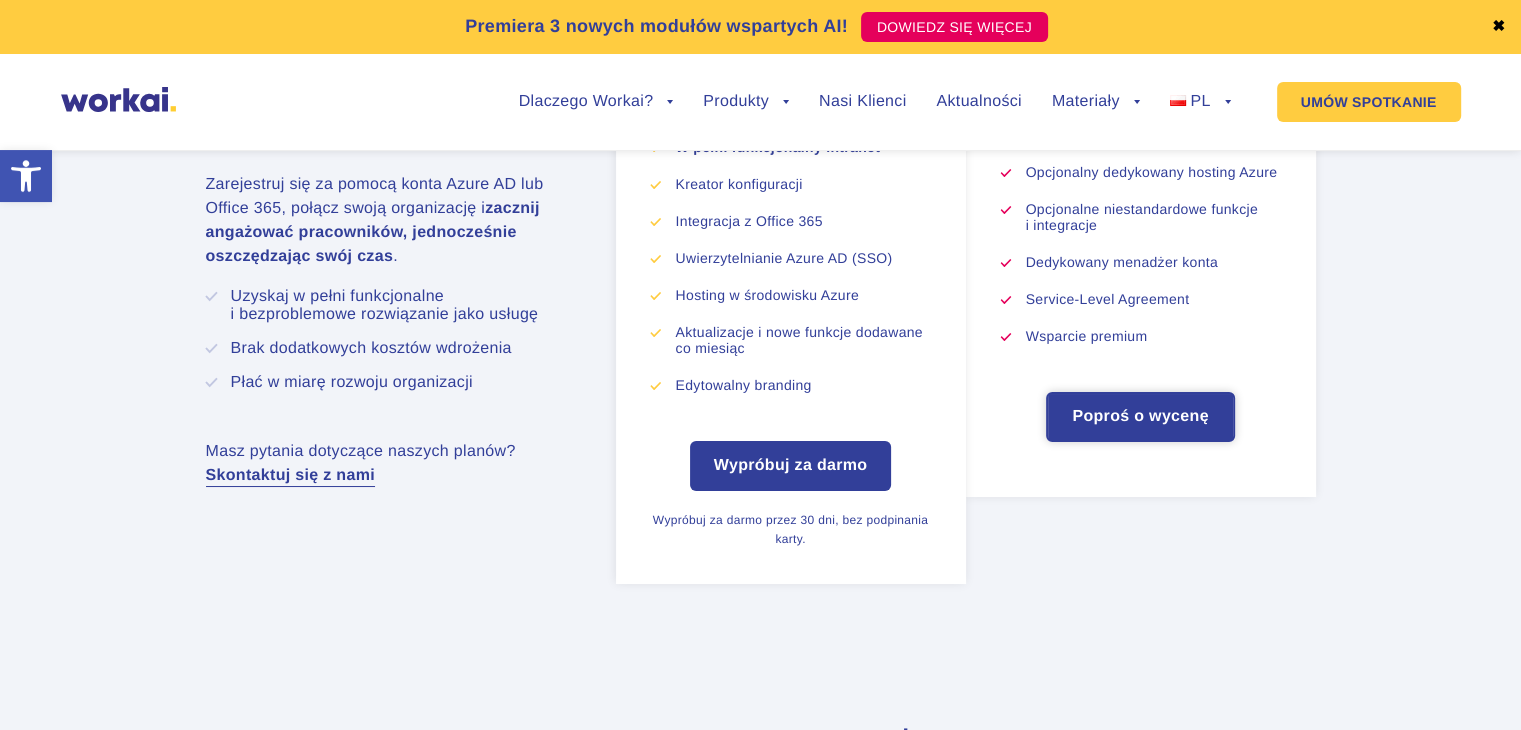 click on "Poproś o wycenę" at bounding box center (1140, 417) 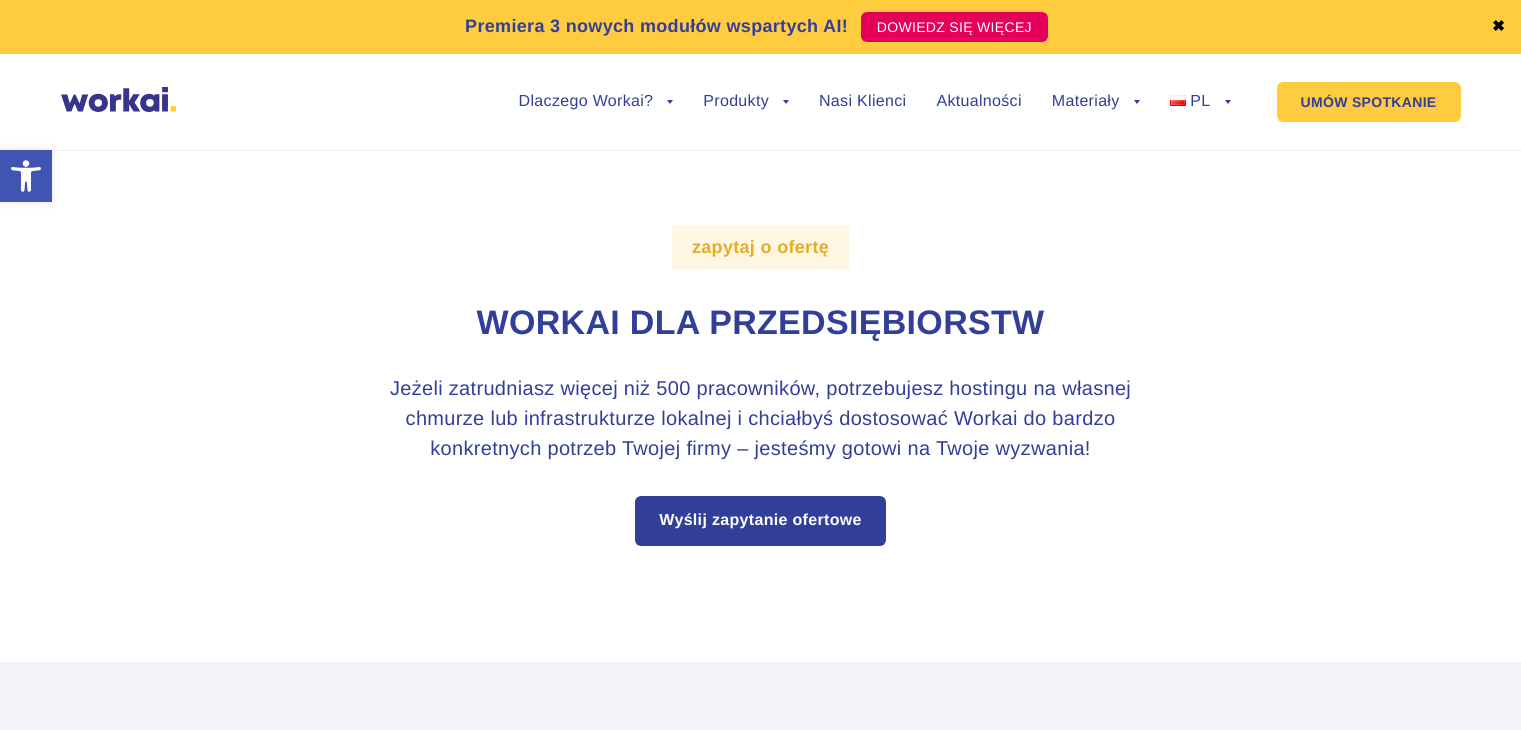 scroll, scrollTop: 0, scrollLeft: 0, axis: both 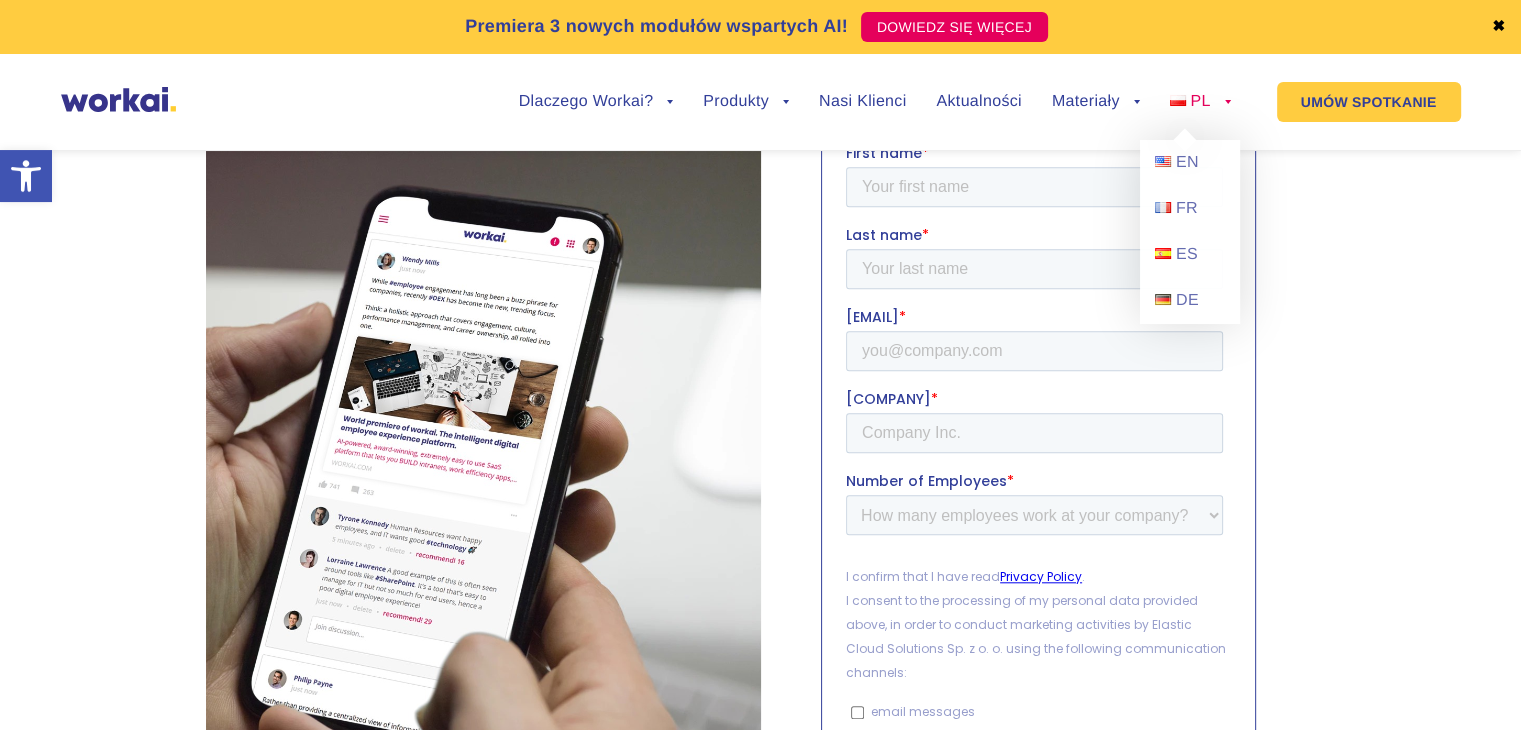 click on "PL" at bounding box center [1200, 102] 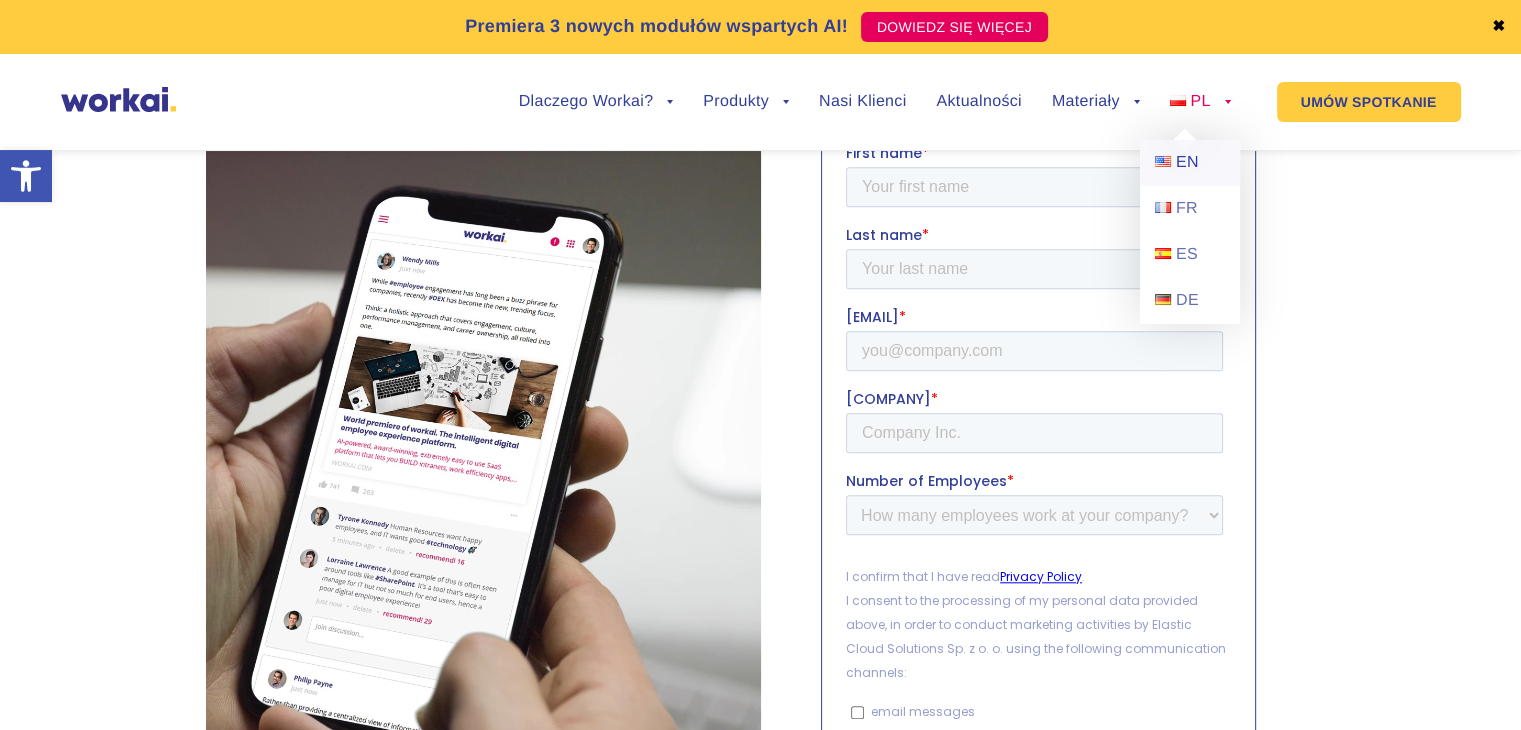 click on "EN" at bounding box center [1187, 162] 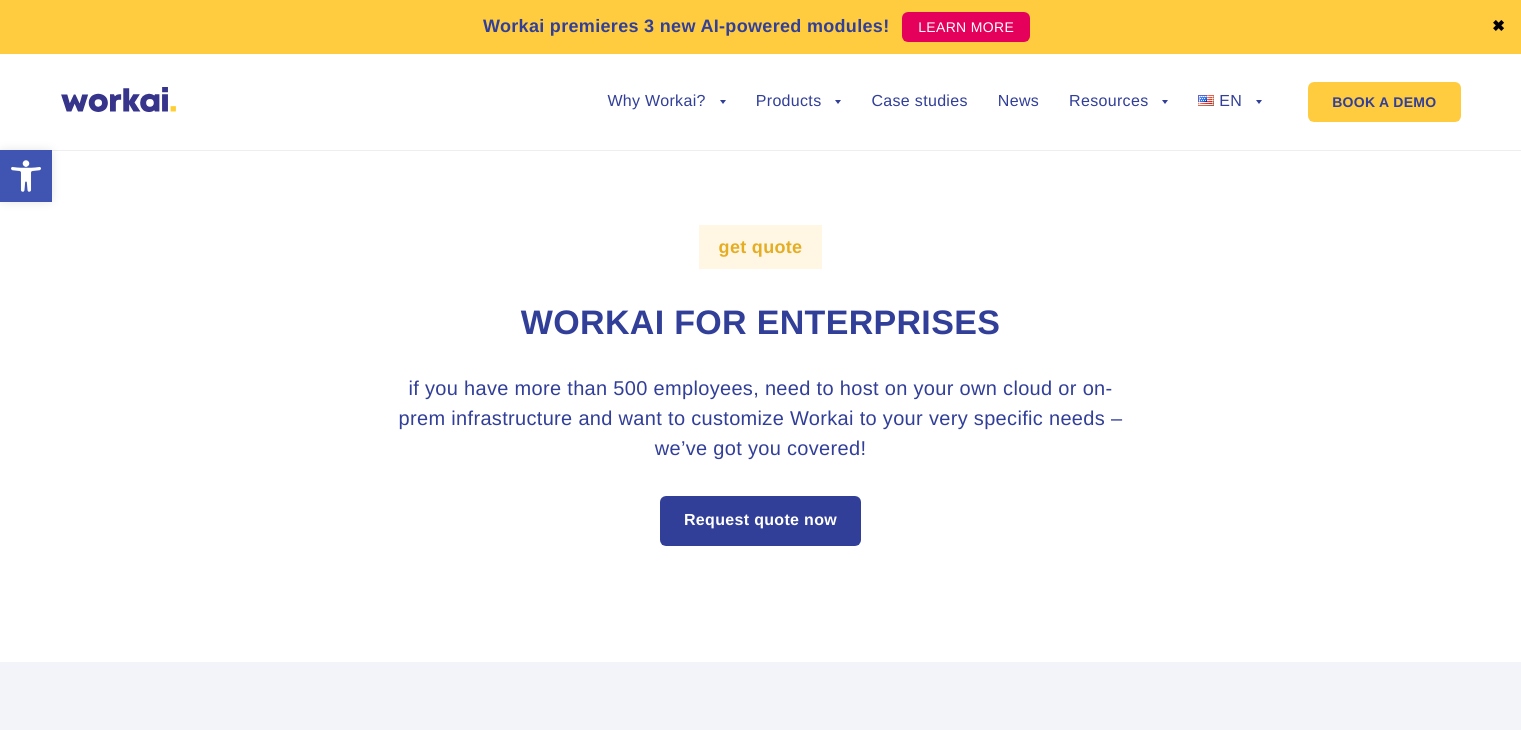 scroll, scrollTop: 0, scrollLeft: 0, axis: both 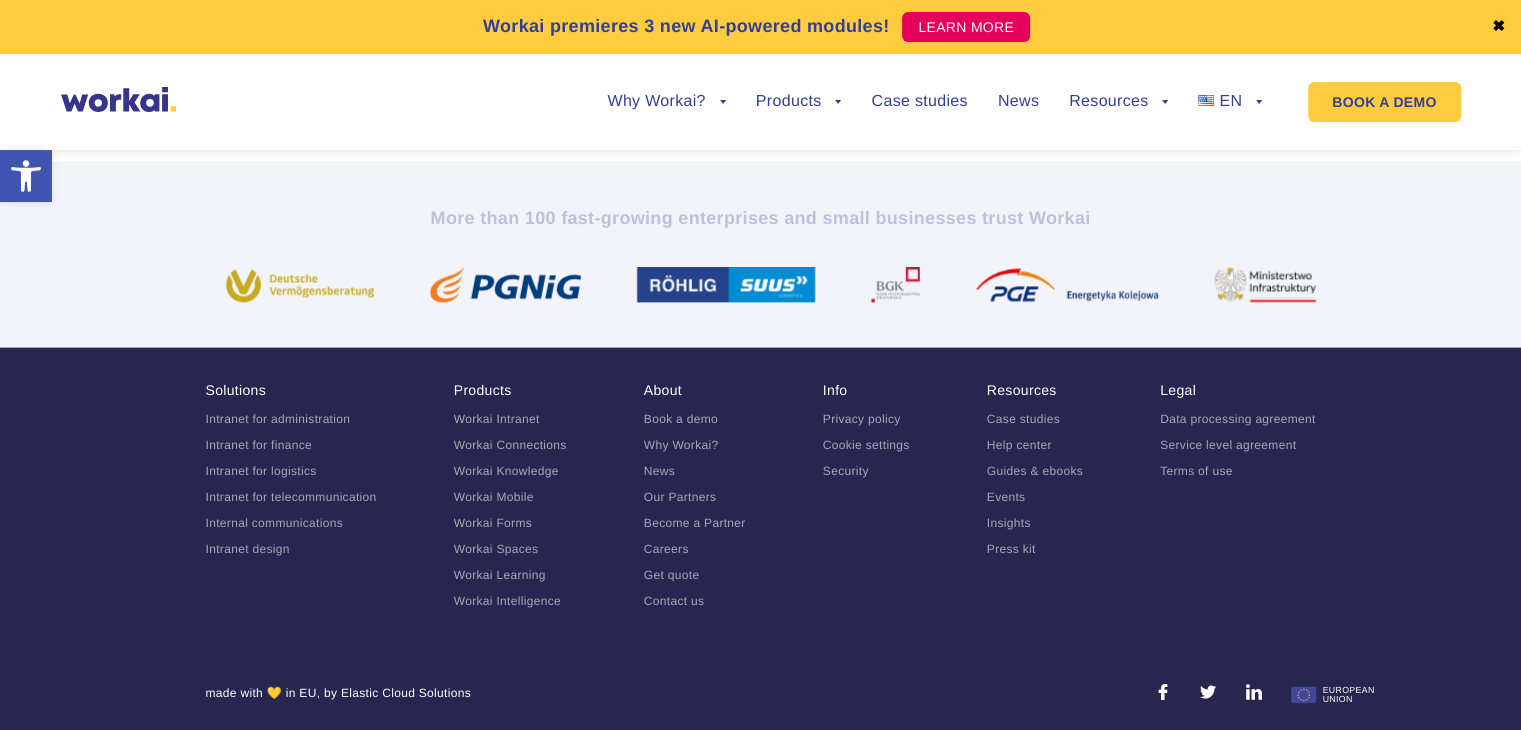 click on "Case studies" at bounding box center (1023, 419) 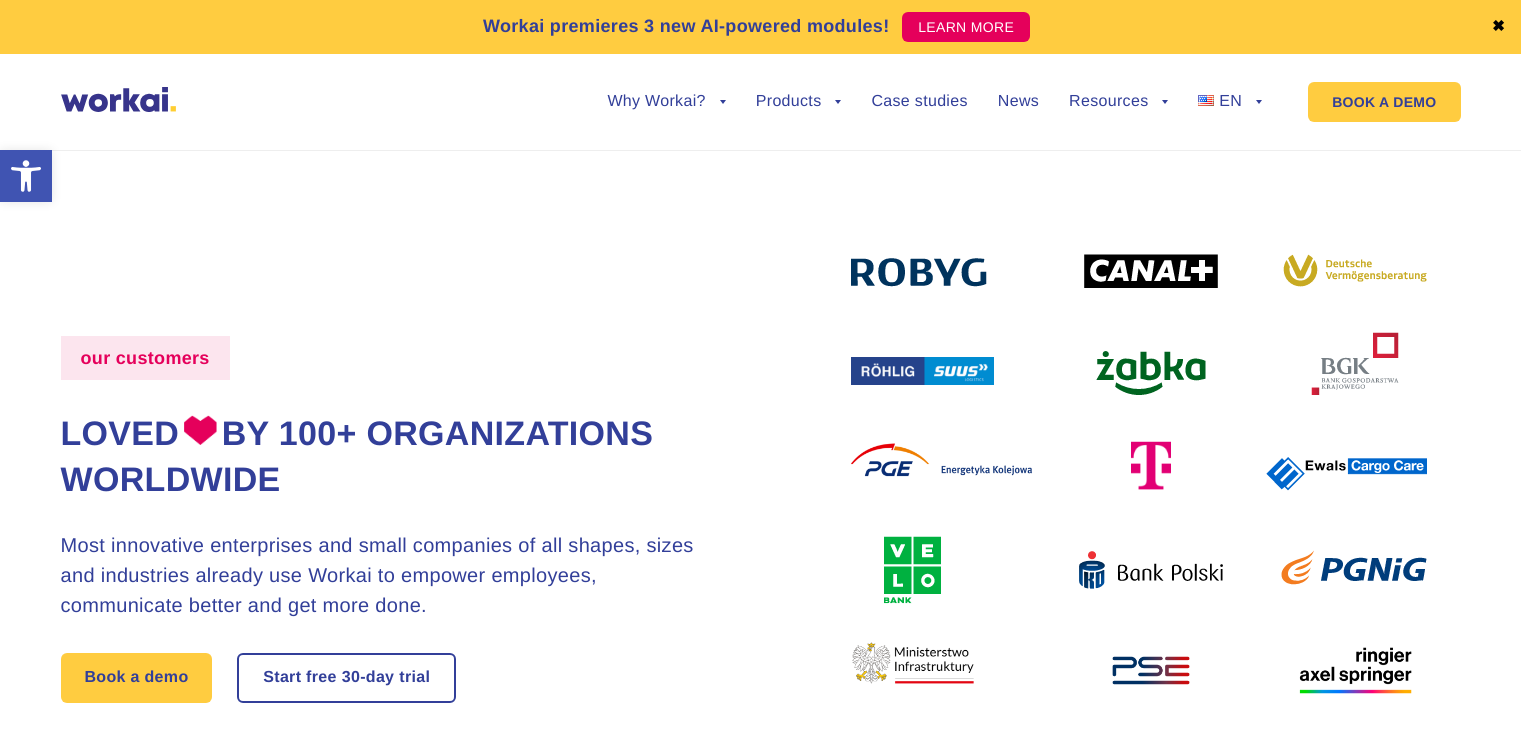 scroll, scrollTop: 0, scrollLeft: 0, axis: both 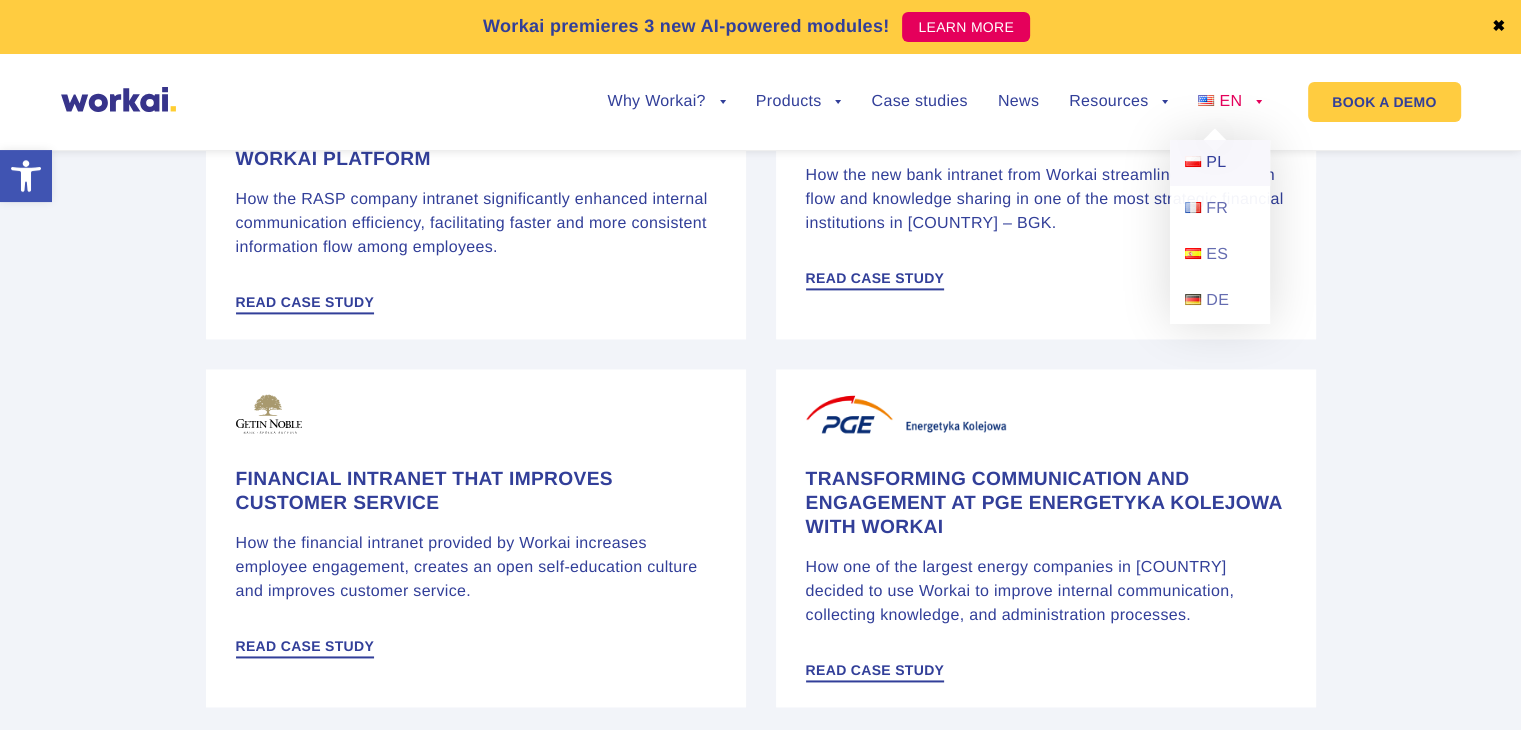 click on "PL" at bounding box center (1220, 163) 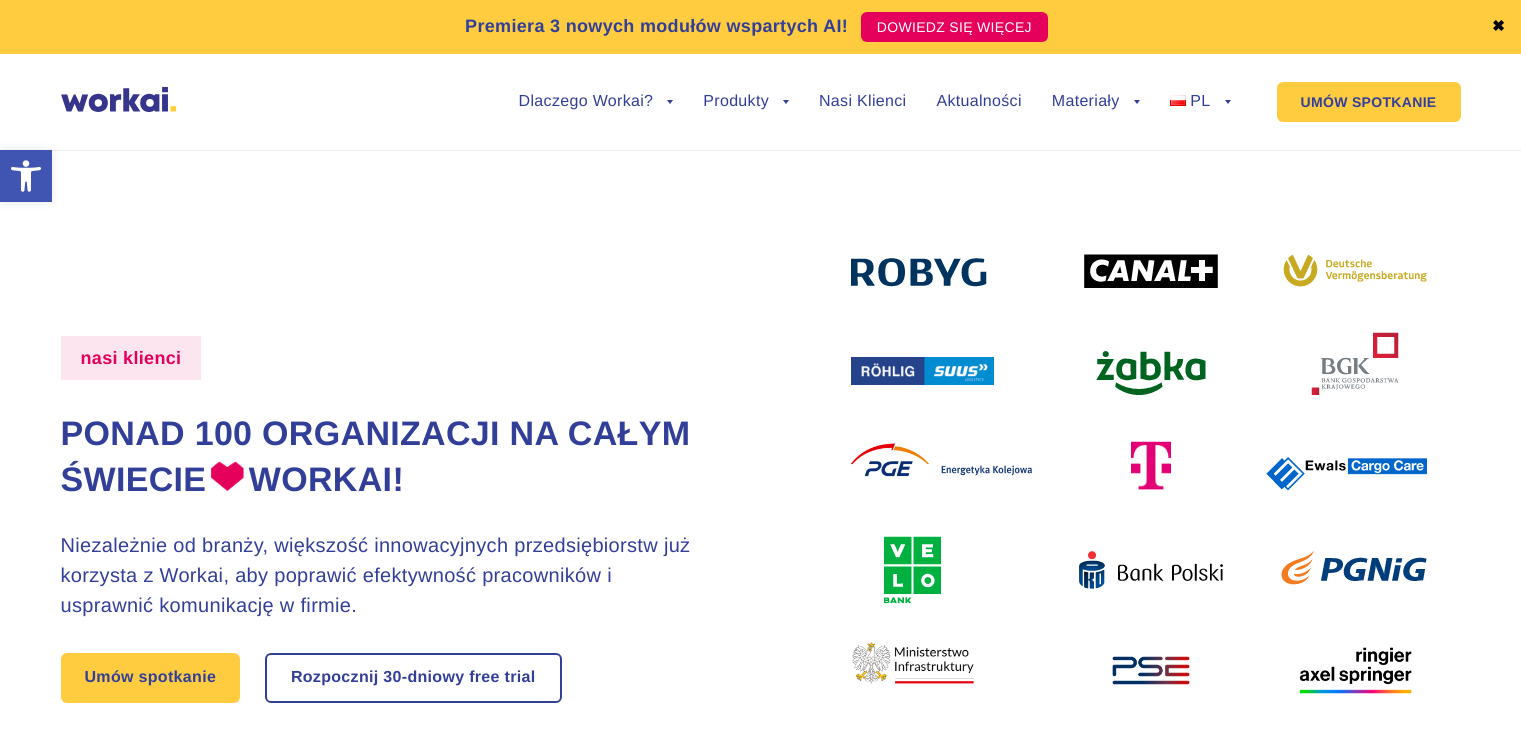 scroll, scrollTop: 0, scrollLeft: 0, axis: both 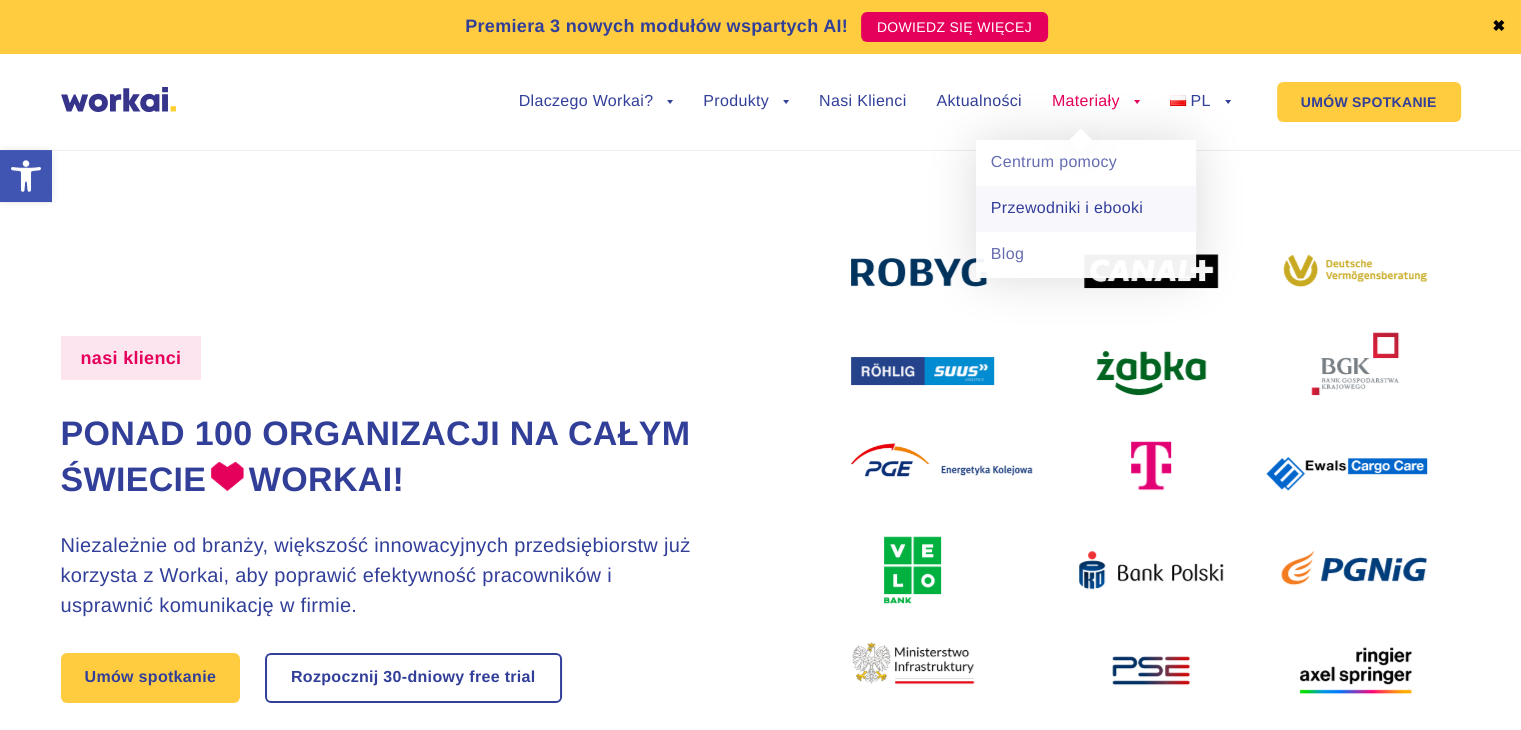 click on "Przewodniki i ebooki" at bounding box center [1086, 209] 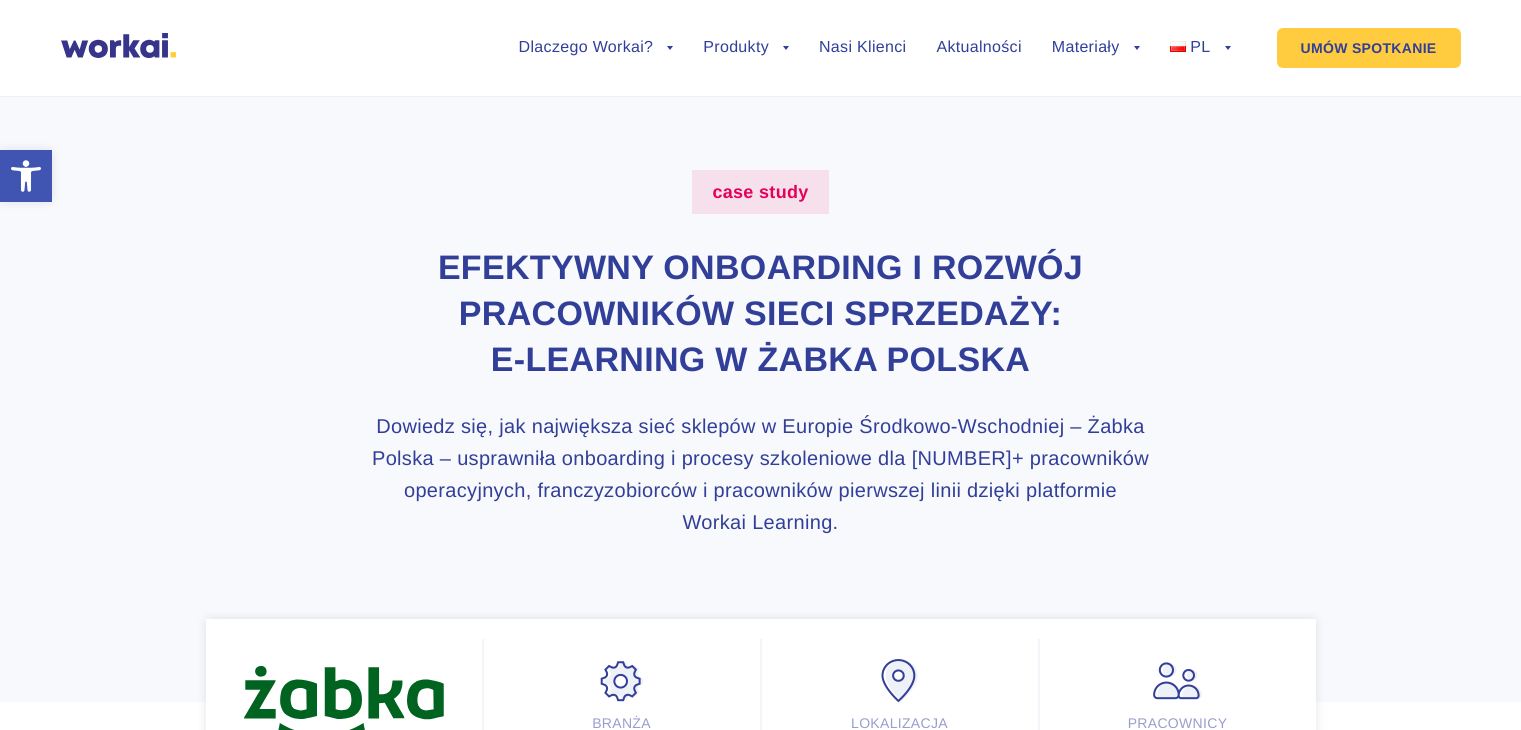 scroll, scrollTop: 0, scrollLeft: 0, axis: both 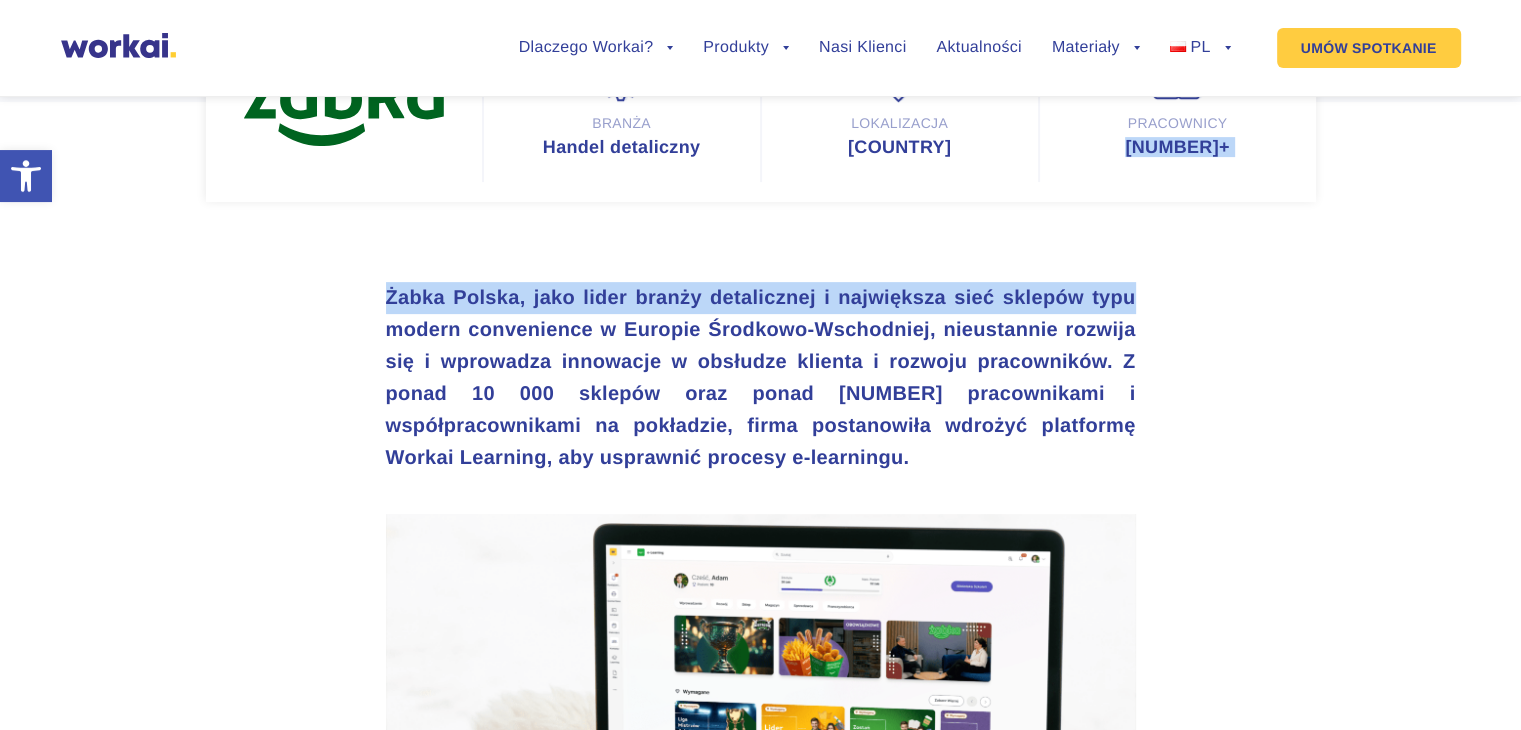 drag, startPoint x: 1142, startPoint y: 153, endPoint x: 1320, endPoint y: 241, distance: 198.56485 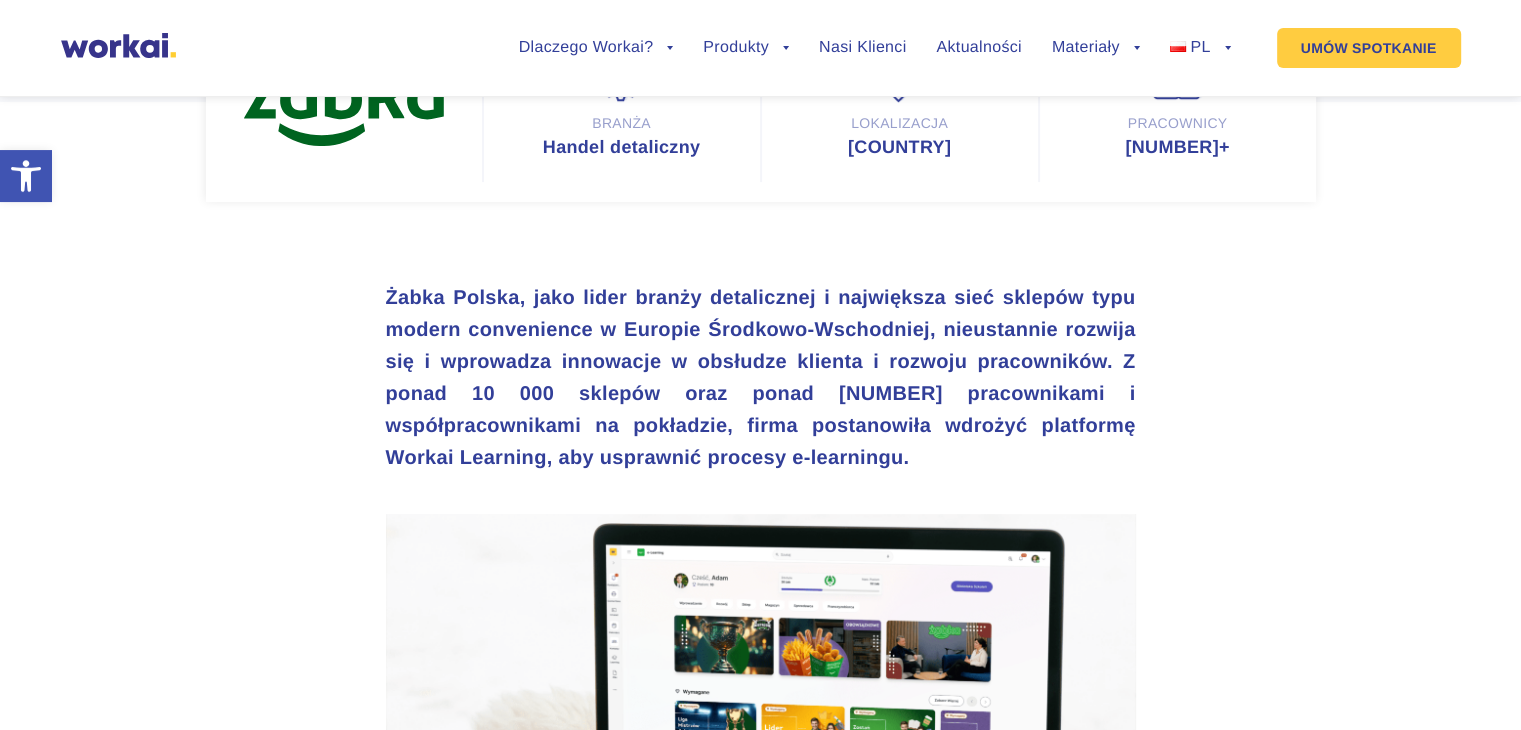 click on "Żabka Polska, jako lider branży detalicznej i największa sieć sklepów typu modern convenience w Europie Środkowo-Wschodniej, nieustannie rozwija się i wprowadza innowacje w obsłudze klienta i rozwoju pracowników. Z ponad 10 000 sklepów oraz ponad 37 000 pracownikami i współpracownikami na pokładzie, firma postanowiła wdrożyć platformę Workai Learning, aby usprawnić procesy e-learningu.
Wyzwanie:  Zwiększenie skuteczności programów szkoleniowych
W tak dużej organizacji jak Żabka, efektywne zarządzanie wiedzą to klucz do sukcesu. Przed wdrożeniem  Workai Learning
POBIERZ TERAZ
Interesuje Cię ten temat?
Przeczytaj pełne case study z wdrożenia.
Rozwiązanie:  nowoczesny e-learning – platforma Workai Learning
Rezultat:  Efektywne szkolenia pracowników i współpracowników dzięki Workai Learning
✔️  ✔️" at bounding box center [760, 2679] 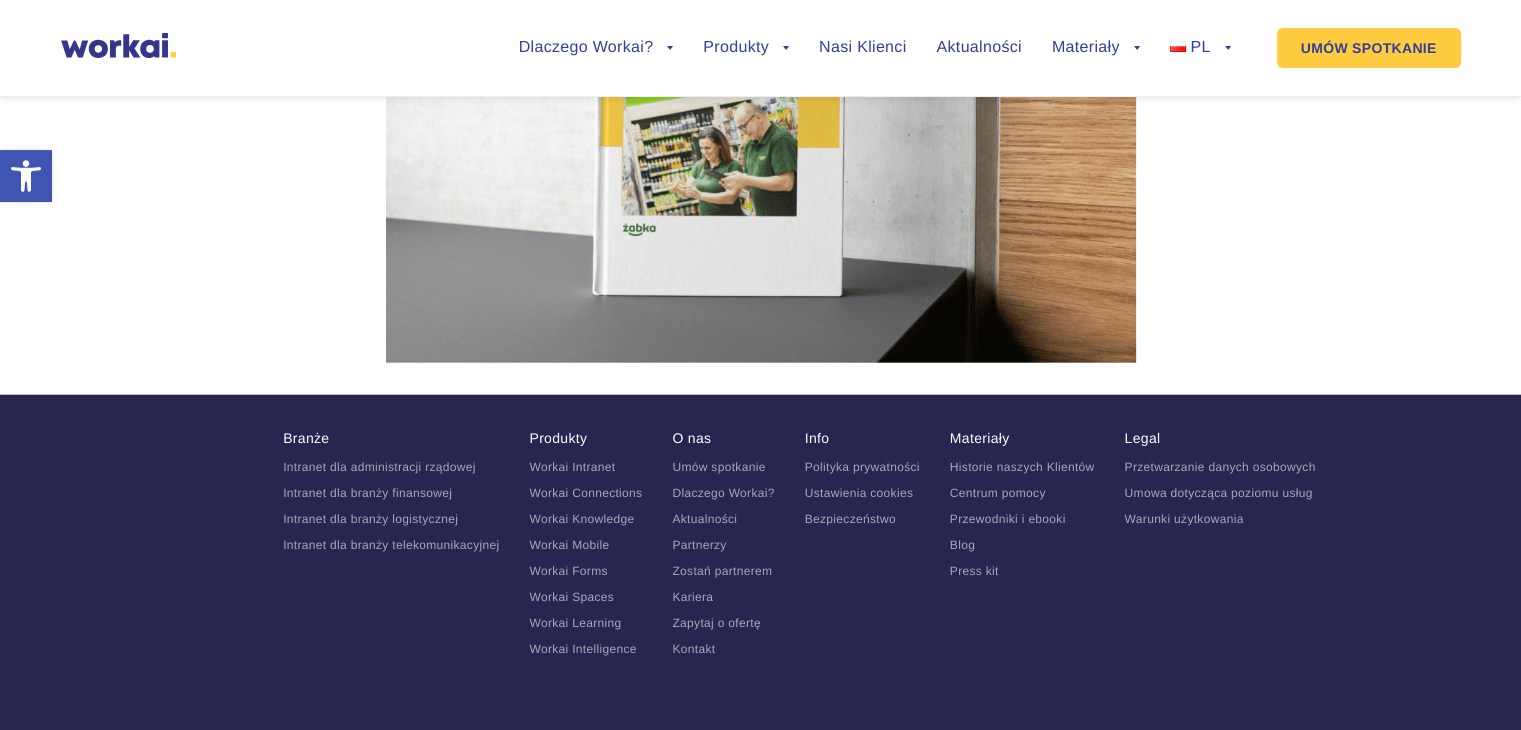 scroll, scrollTop: 4872, scrollLeft: 0, axis: vertical 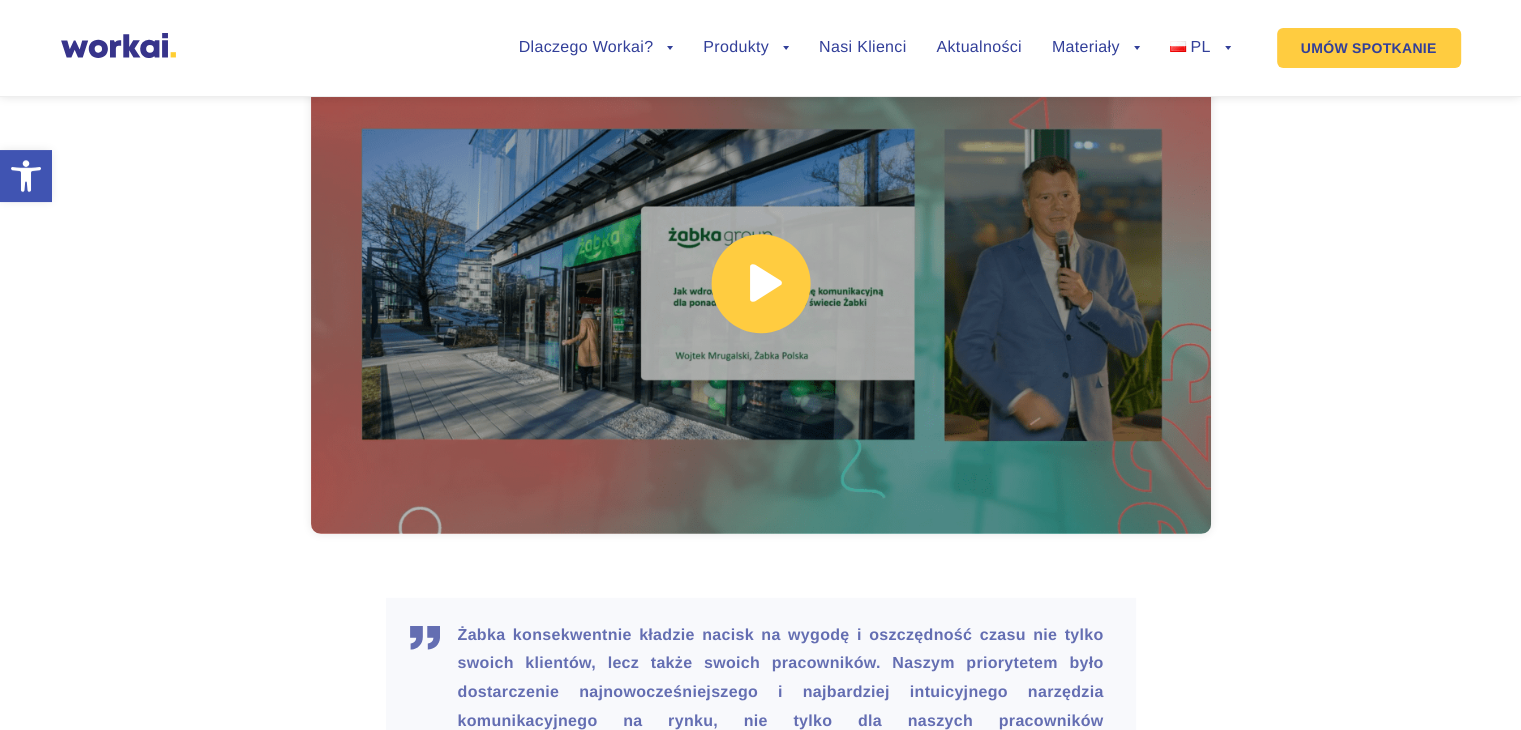 click at bounding box center (761, 284) 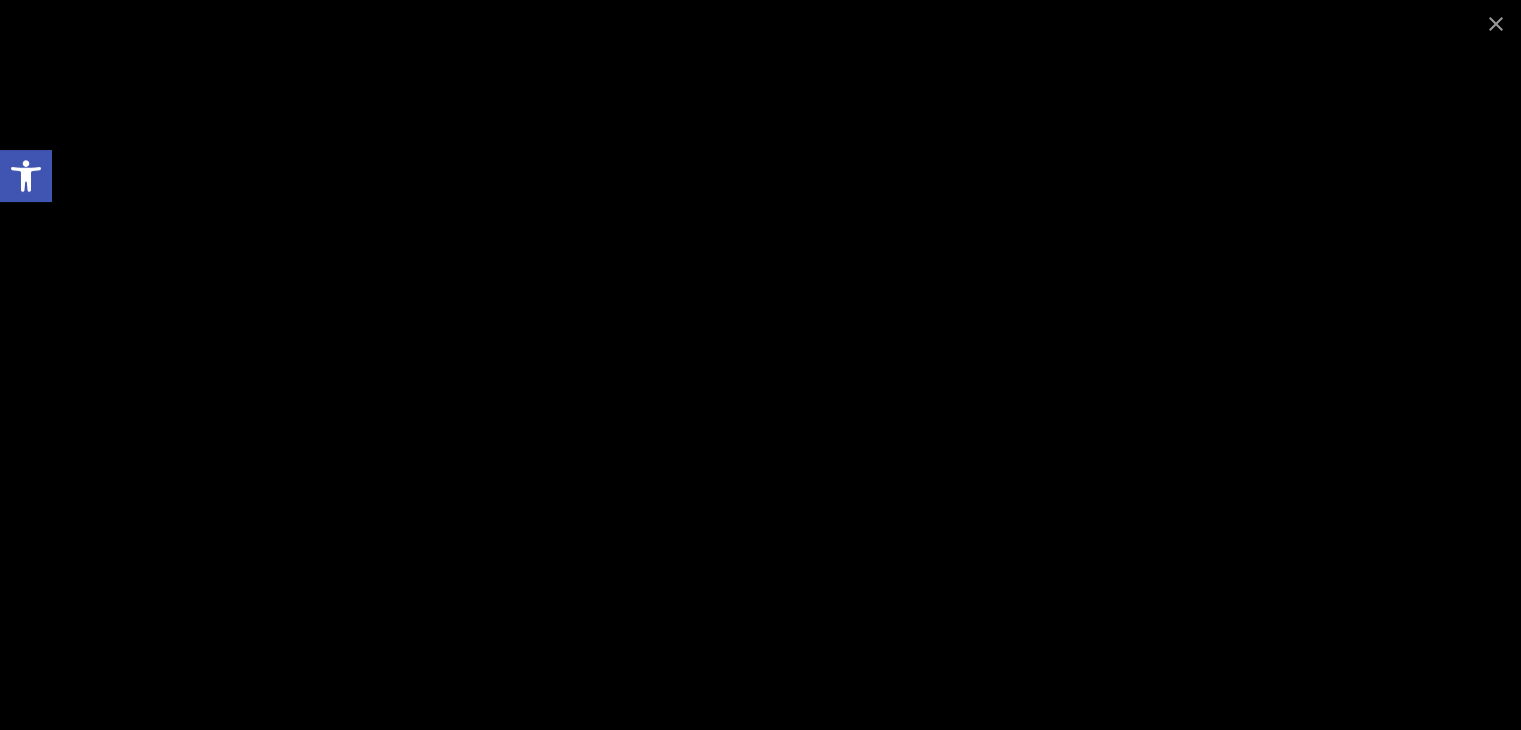 click at bounding box center [760, 365] 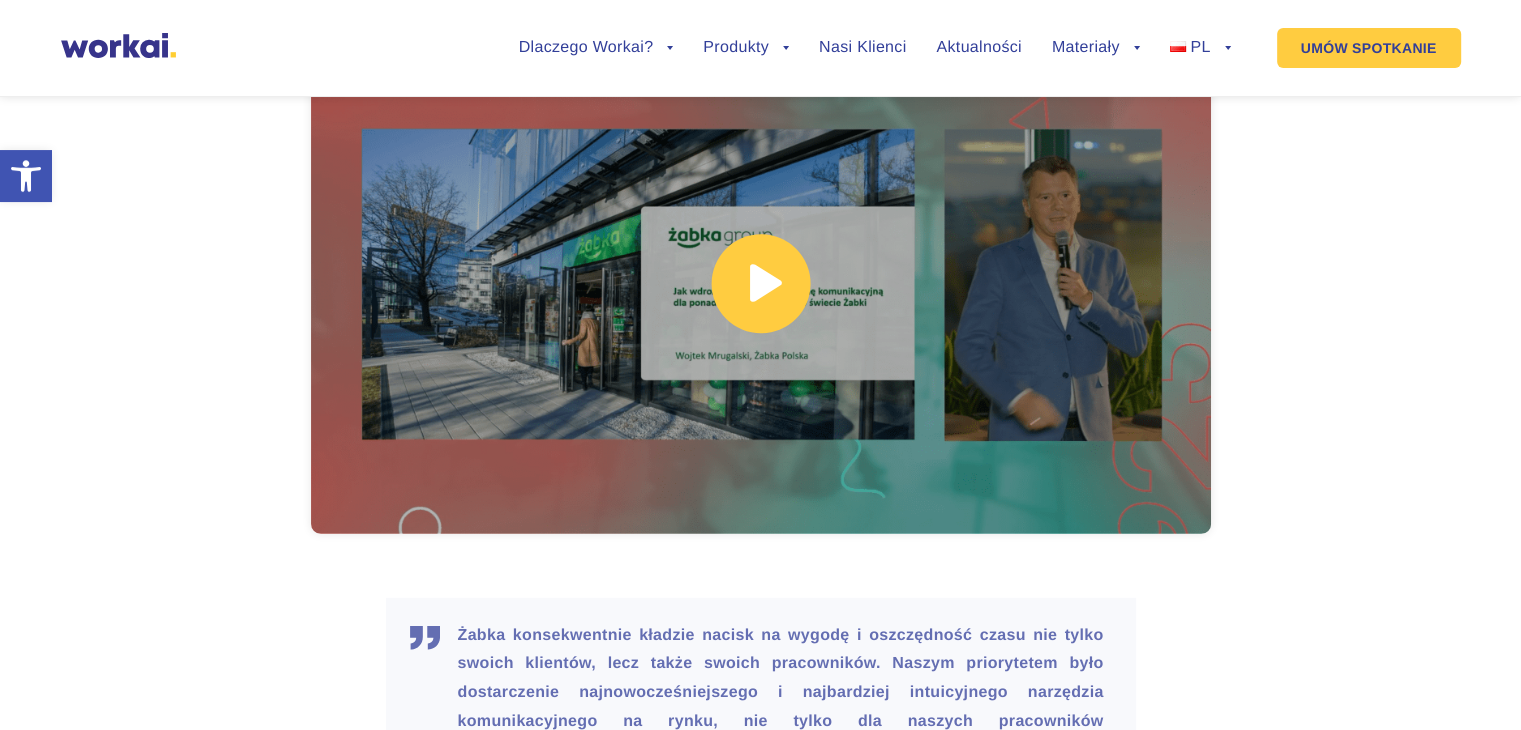 click at bounding box center [761, 284] 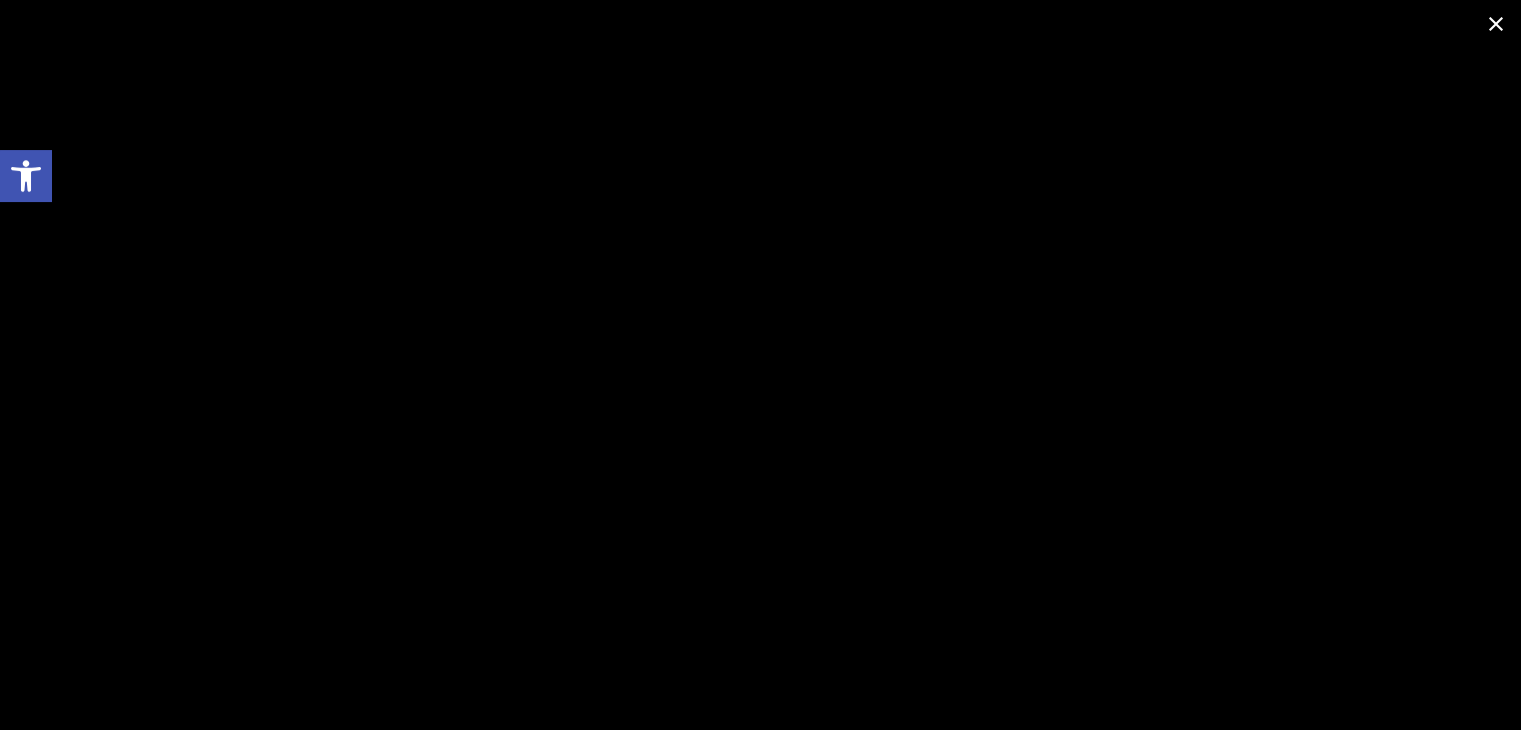 click at bounding box center [1496, 23] 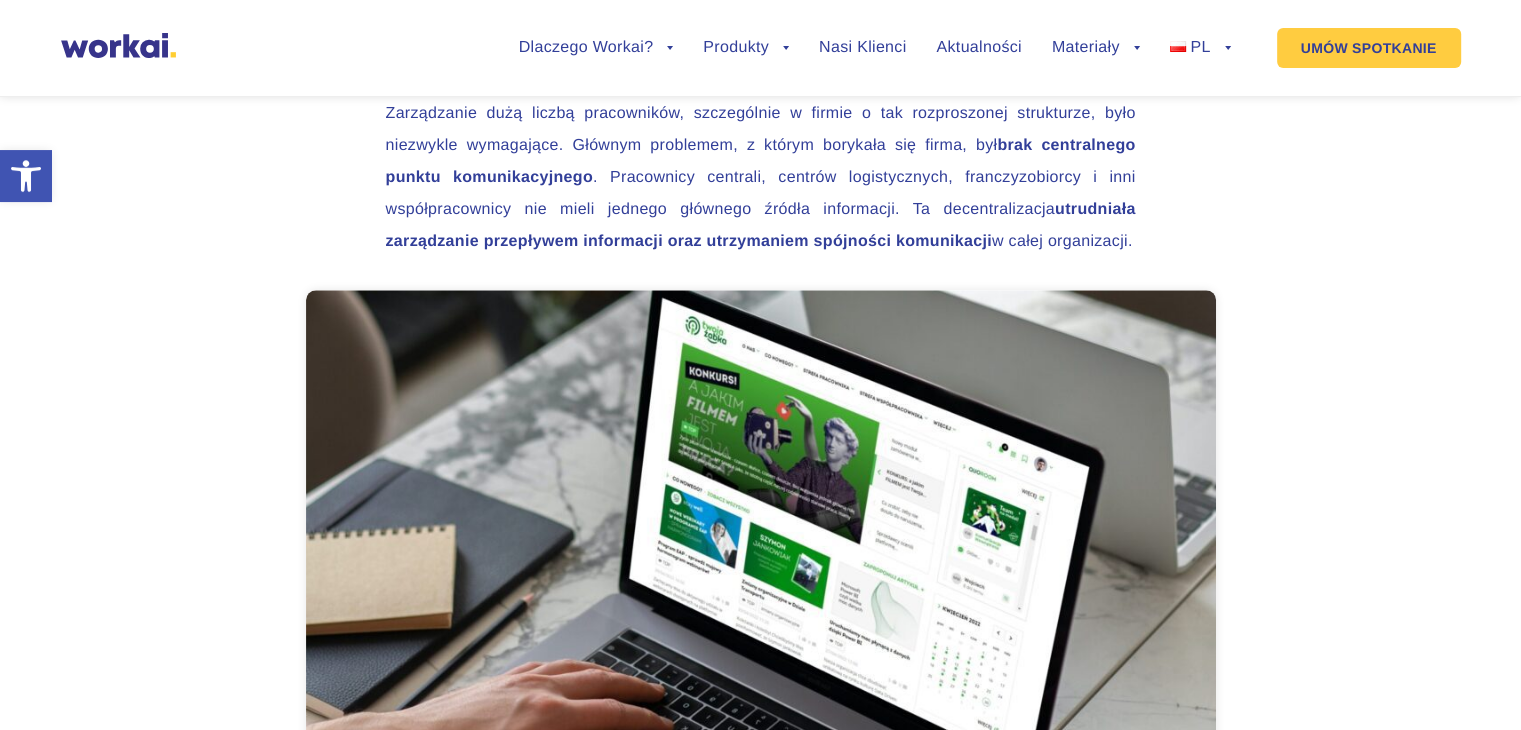 scroll, scrollTop: 2390, scrollLeft: 0, axis: vertical 